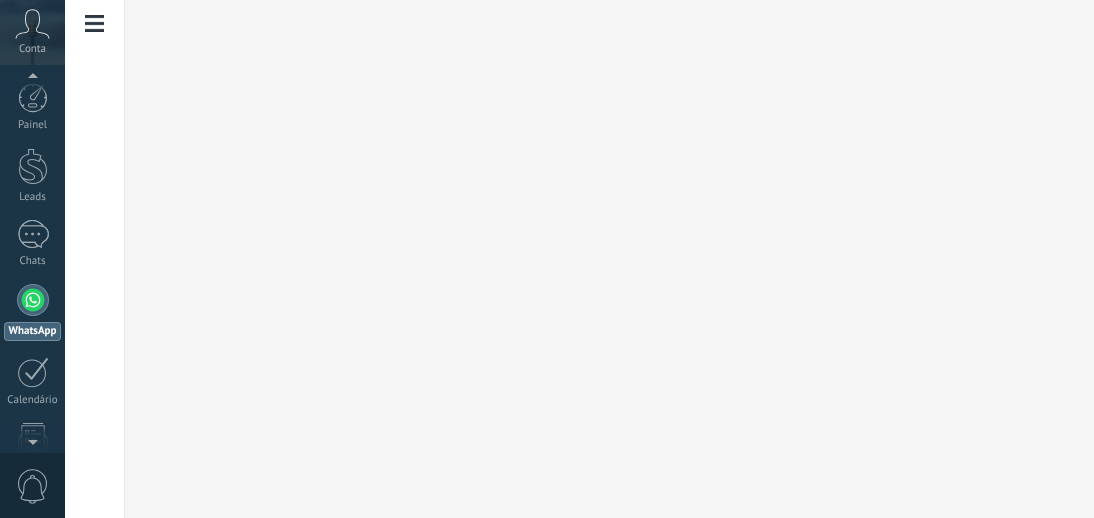scroll, scrollTop: 0, scrollLeft: 0, axis: both 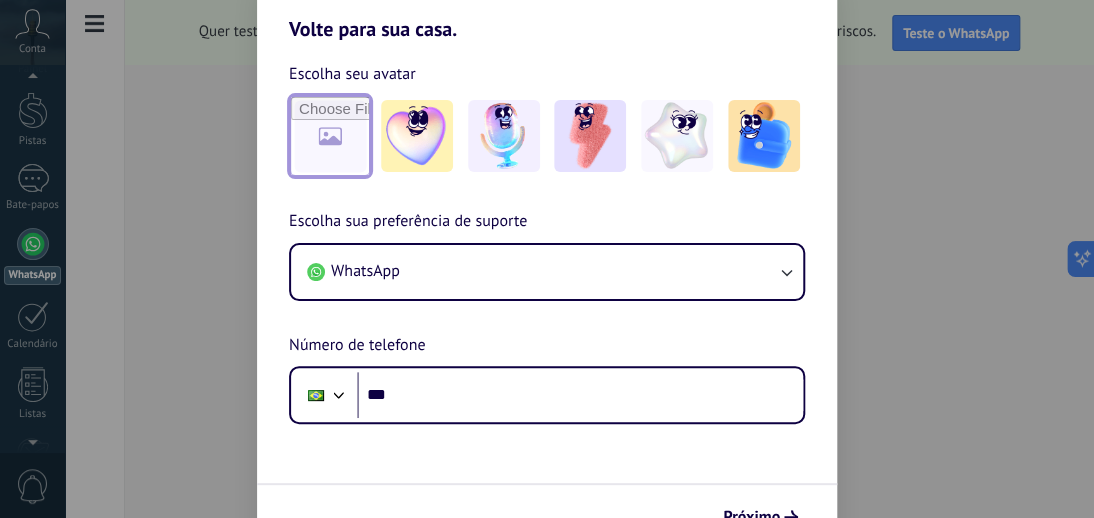click at bounding box center [330, 136] 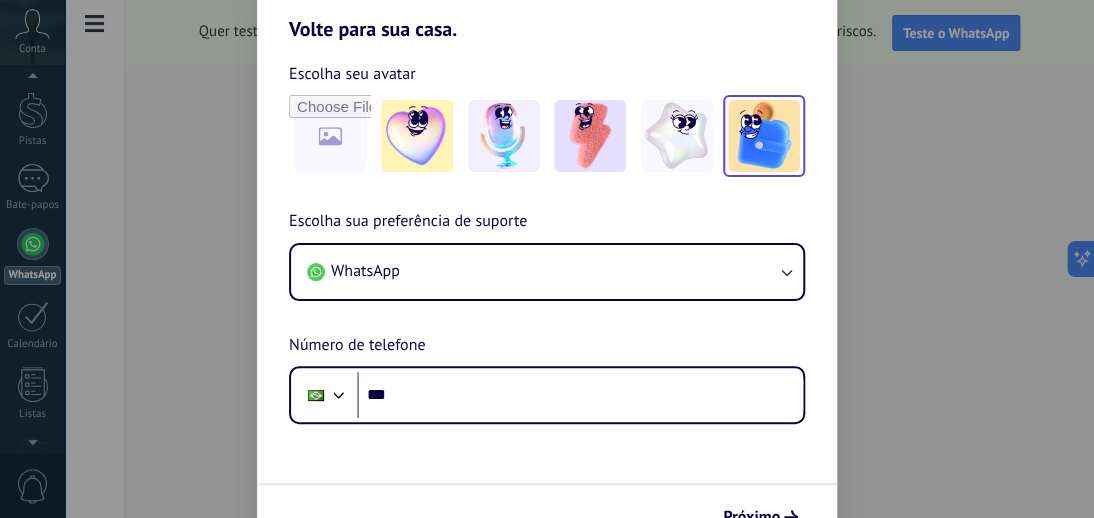 click at bounding box center [764, 136] 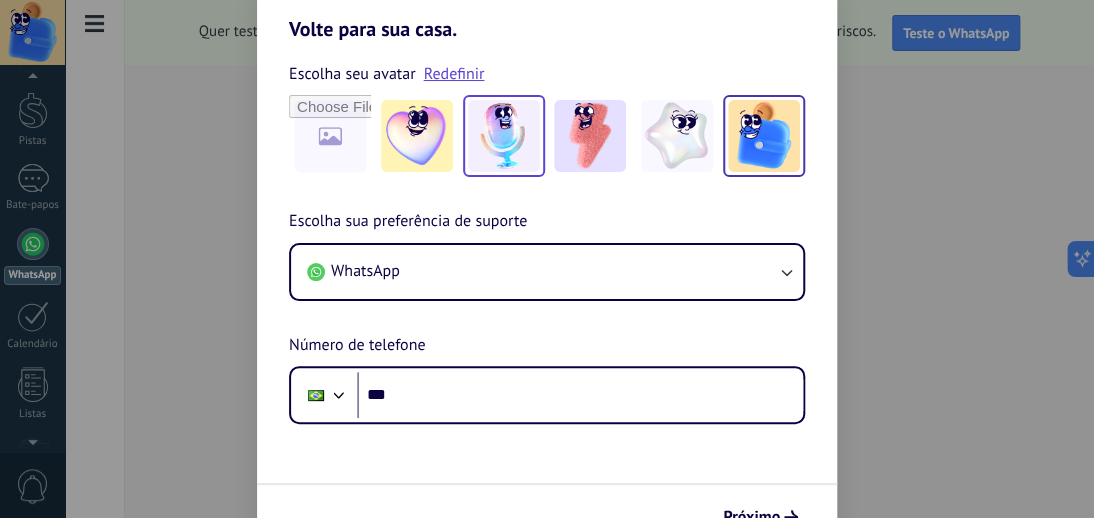 click at bounding box center [504, 136] 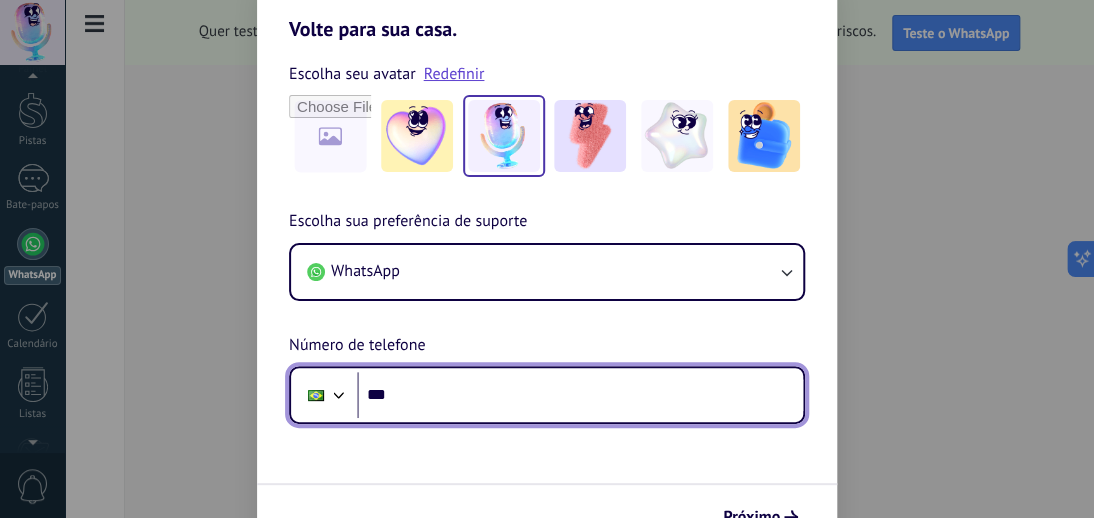 click on "***" at bounding box center [580, 395] 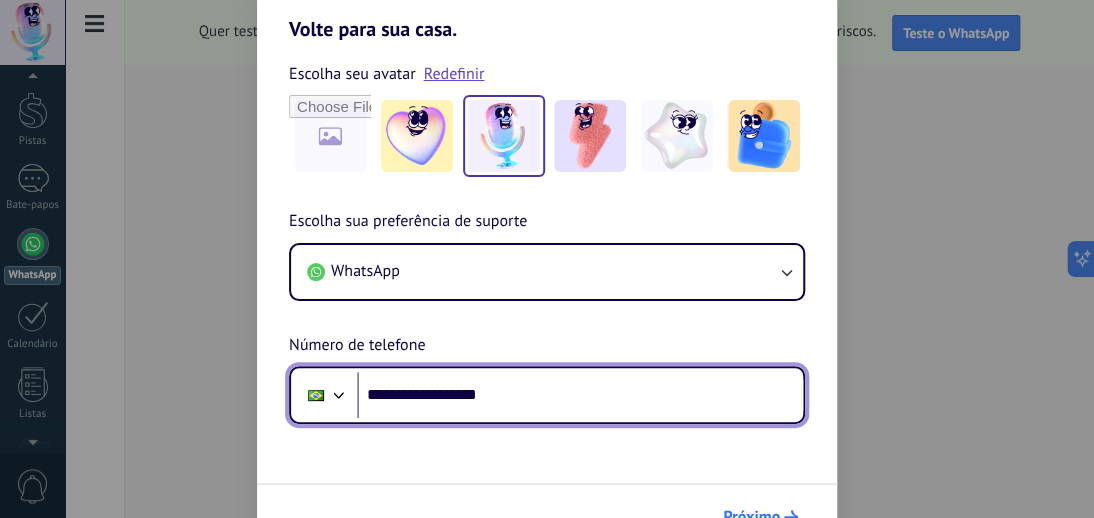 type on "**********" 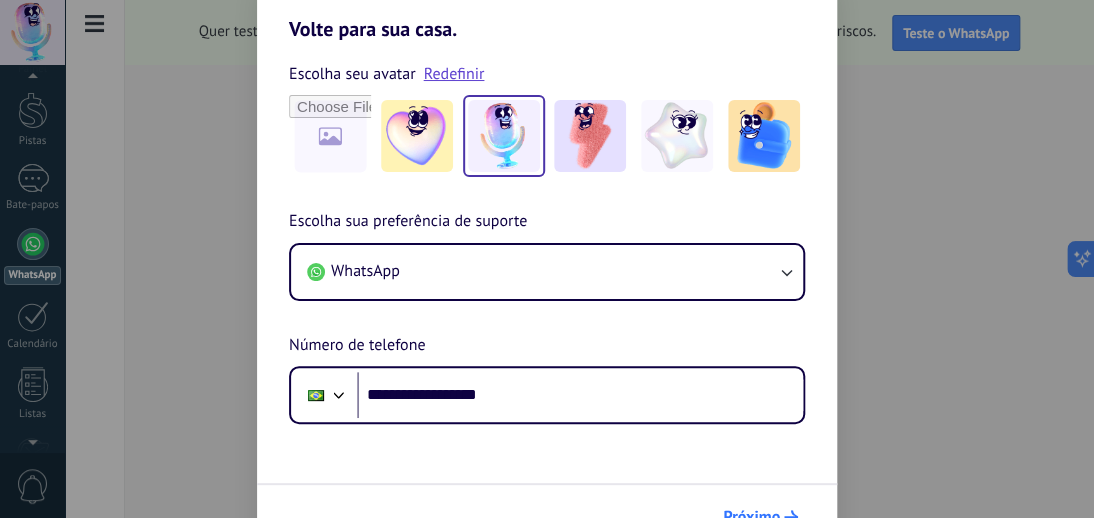 click on "Próximo" at bounding box center [760, 517] 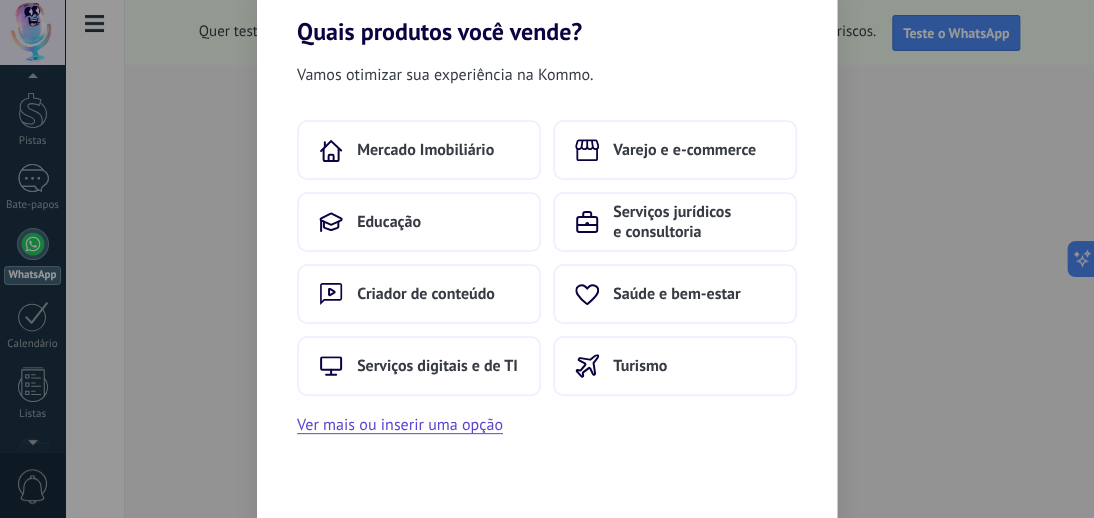 scroll, scrollTop: 0, scrollLeft: 0, axis: both 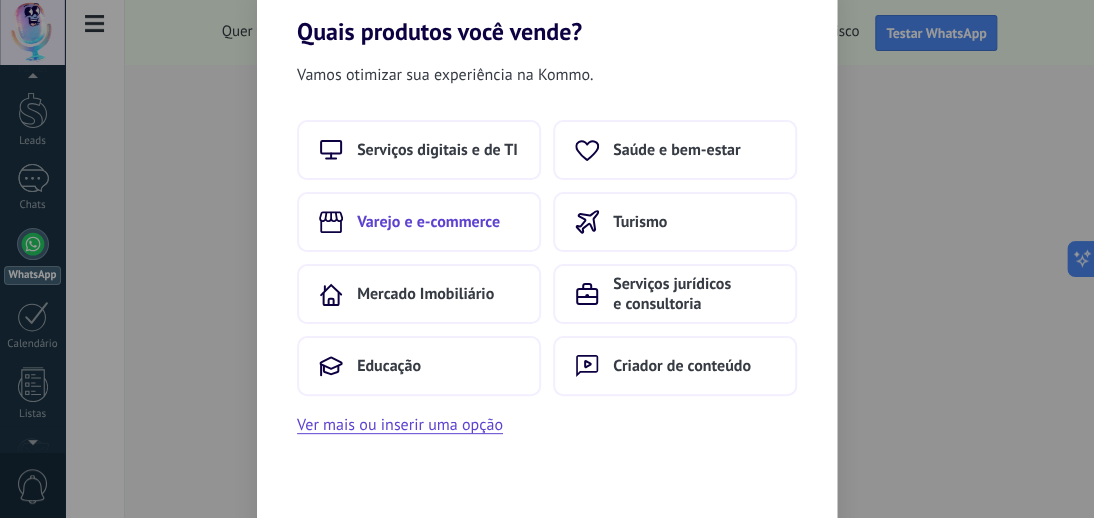 click on "Varejo e e-commerce" at bounding box center [428, 222] 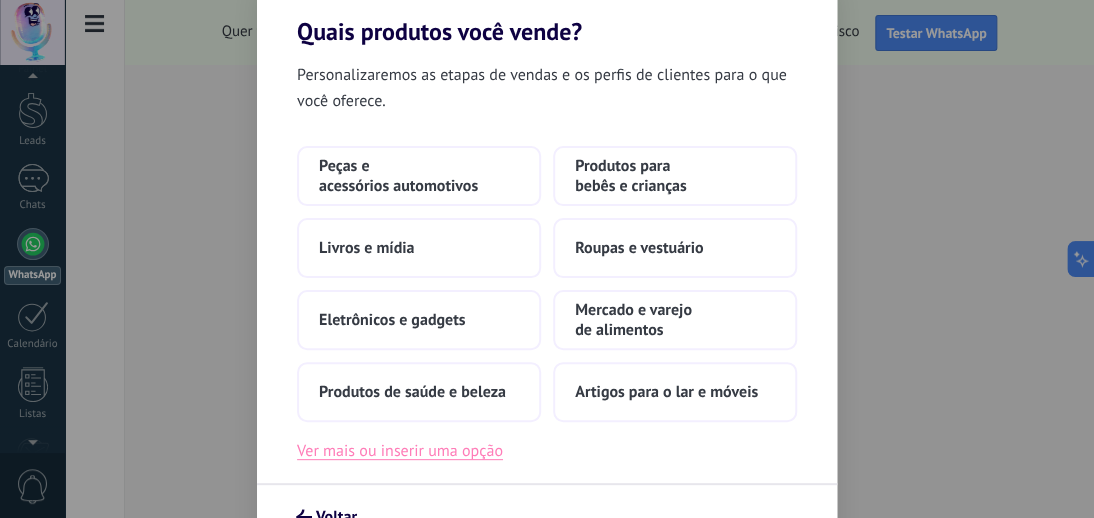 click on "Ver mais ou inserir uma opção" at bounding box center [400, 451] 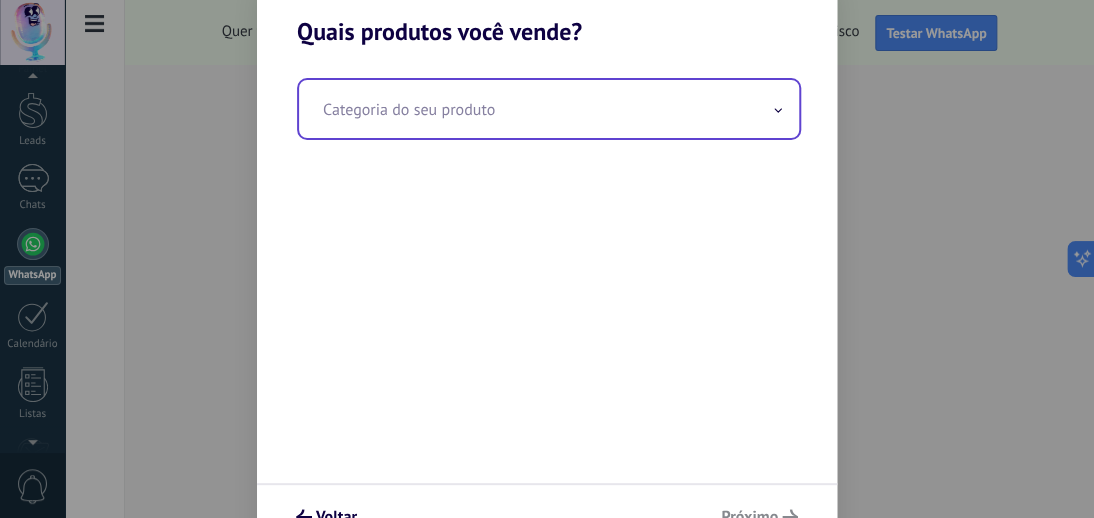 click at bounding box center [549, 109] 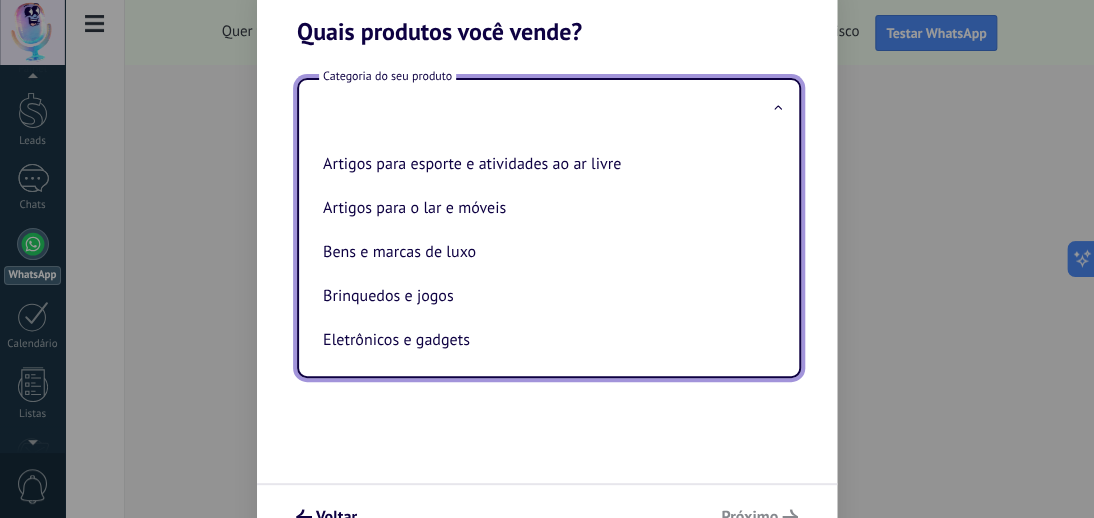 click at bounding box center [549, 109] 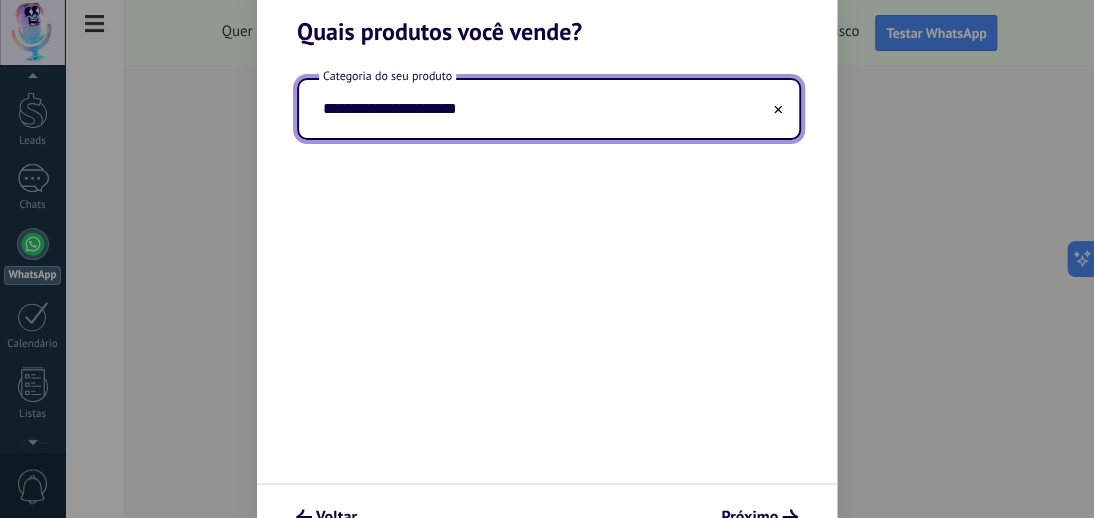 click on "**********" at bounding box center [549, 109] 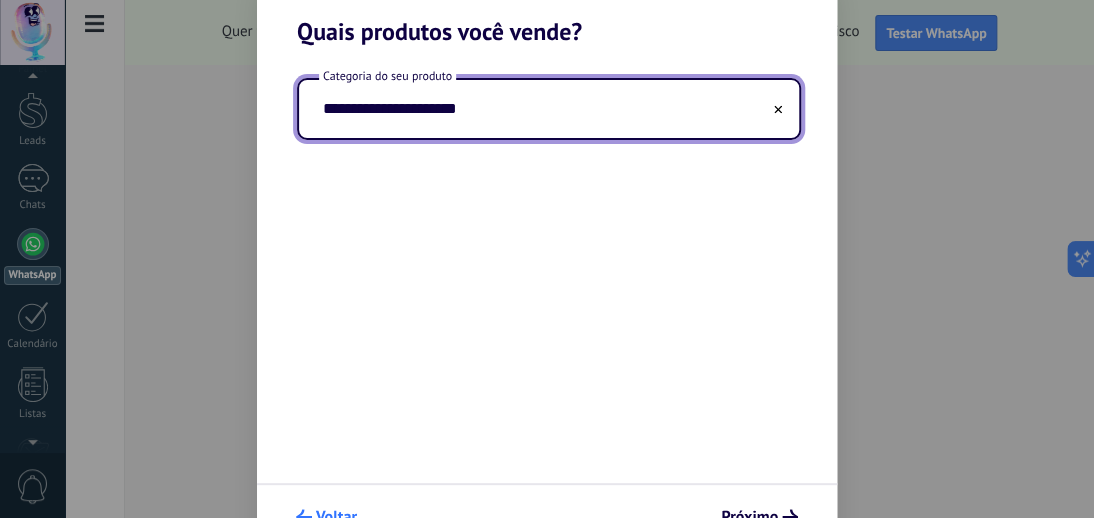 type on "**********" 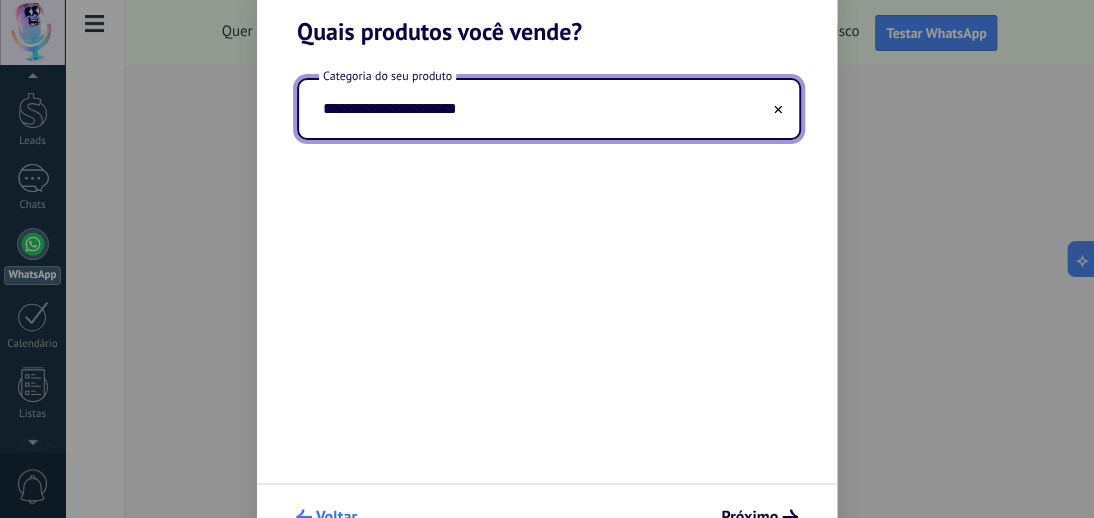 click 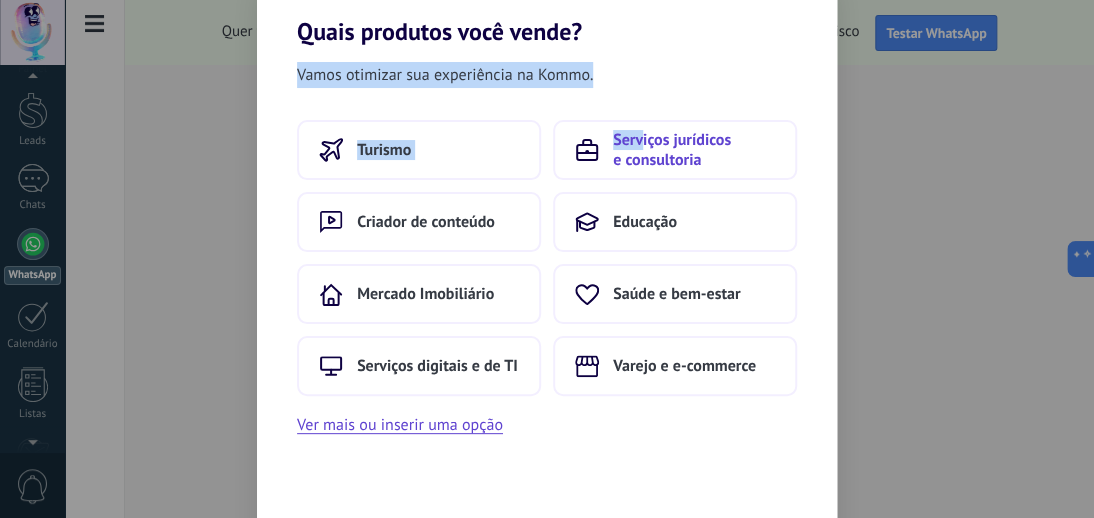 drag, startPoint x: 642, startPoint y: 106, endPoint x: 660, endPoint y: 137, distance: 35.846897 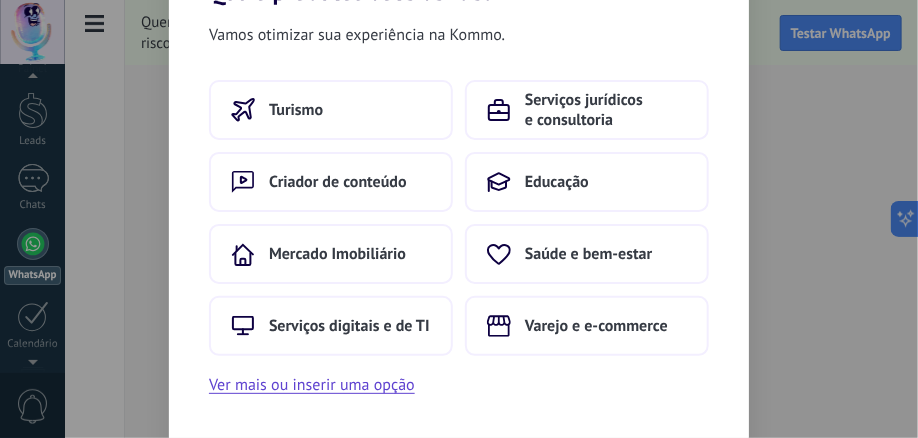 click on "Quais produtos você vende? Vamos otimizar sua experiência na Kommo. Turismo Serviços jurídicos e consultoria Criador de conteúdo Educação Mercado Imobiliário Saúde e bem-estar Serviços digitais e de TI Varejo e e-commerce Ver mais ou inserir uma opção" at bounding box center (459, 219) 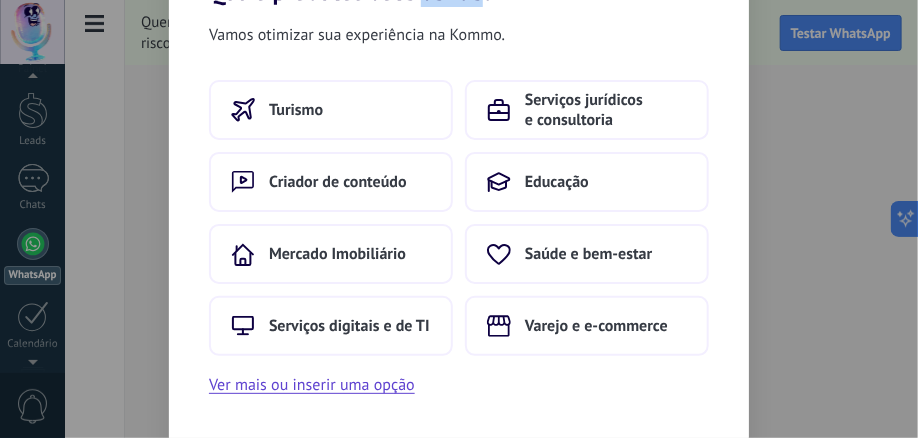 click on "Quais produtos você vende? Vamos otimizar sua experiência na Kommo. Turismo Serviços jurídicos e consultoria Criador de conteúdo Educação Mercado Imobiliário Saúde e bem-estar Serviços digitais e de TI Varejo e e-commerce Ver mais ou inserir uma opção" at bounding box center (459, 219) 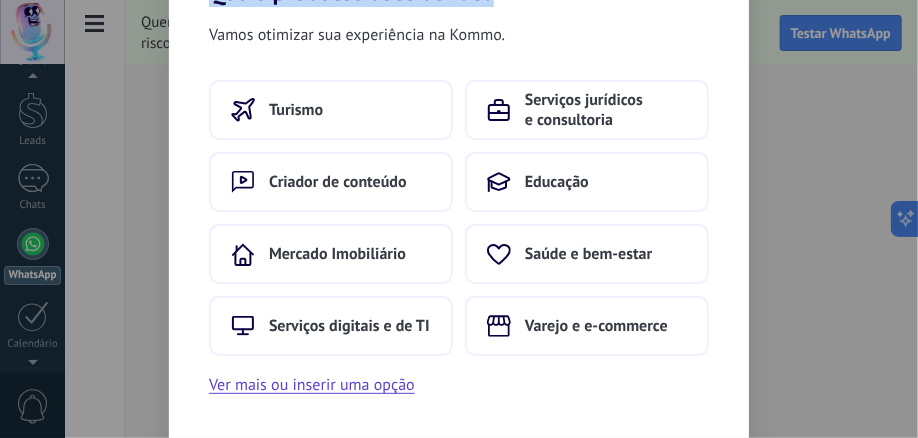 click on "Quais produtos você vende? Vamos otimizar sua experiência na Kommo. Turismo Serviços jurídicos e consultoria Criador de conteúdo Educação Mercado Imobiliário Saúde e bem-estar Serviços digitais e de TI Varejo e e-commerce Ver mais ou inserir uma opção" at bounding box center (459, 219) 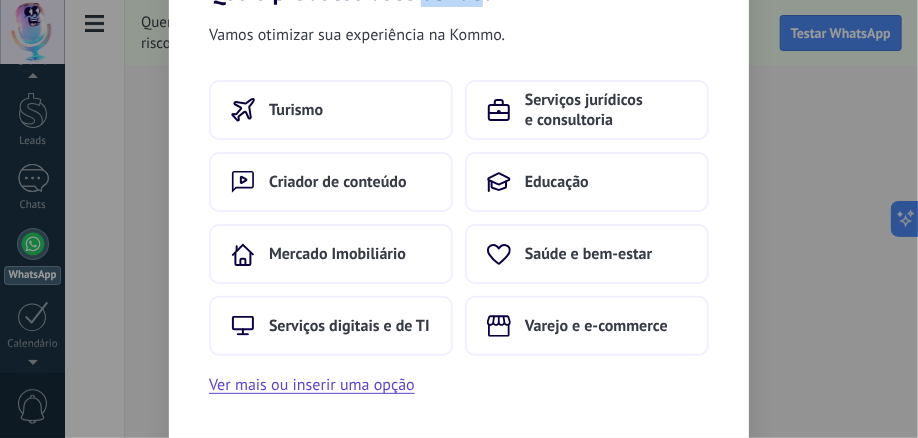 click on "Quais produtos você vende? Vamos otimizar sua experiência na Kommo. Turismo Serviços jurídicos e consultoria Criador de conteúdo Educação Mercado Imobiliário Saúde e bem-estar Serviços digitais e de TI Varejo e e-commerce Ver mais ou inserir uma opção" at bounding box center [459, 219] 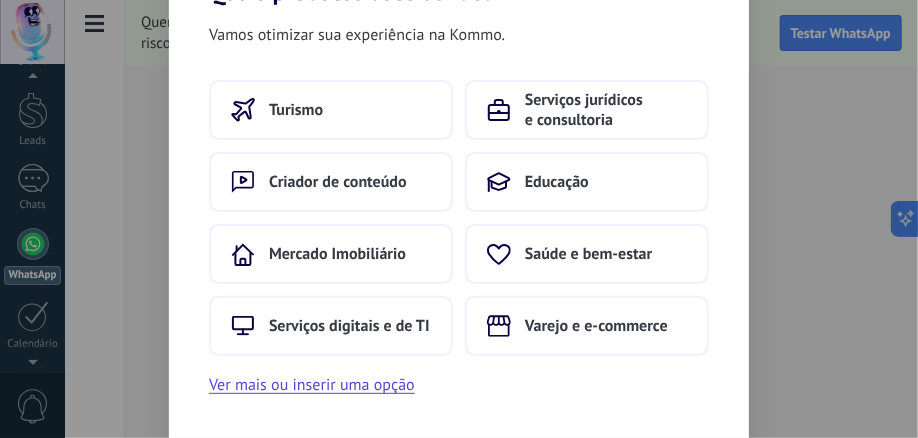 click on "Vamos otimizar sua experiência na Kommo. Turismo Serviços jurídicos e consultoria Criador de conteúdo Educação Mercado Imobiliário Saúde e bem-estar Serviços digitais e de TI Varejo e e-commerce Ver mais ou inserir uma opção" at bounding box center [459, 257] 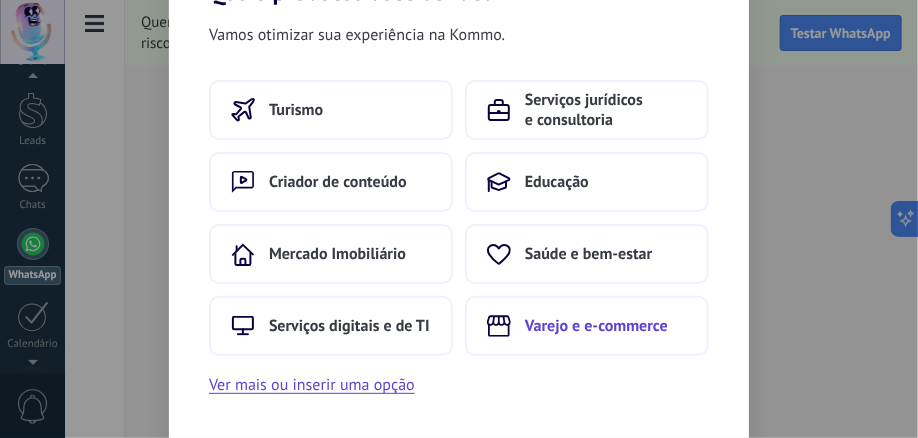 click on "Varejo e e-commerce" at bounding box center [587, 326] 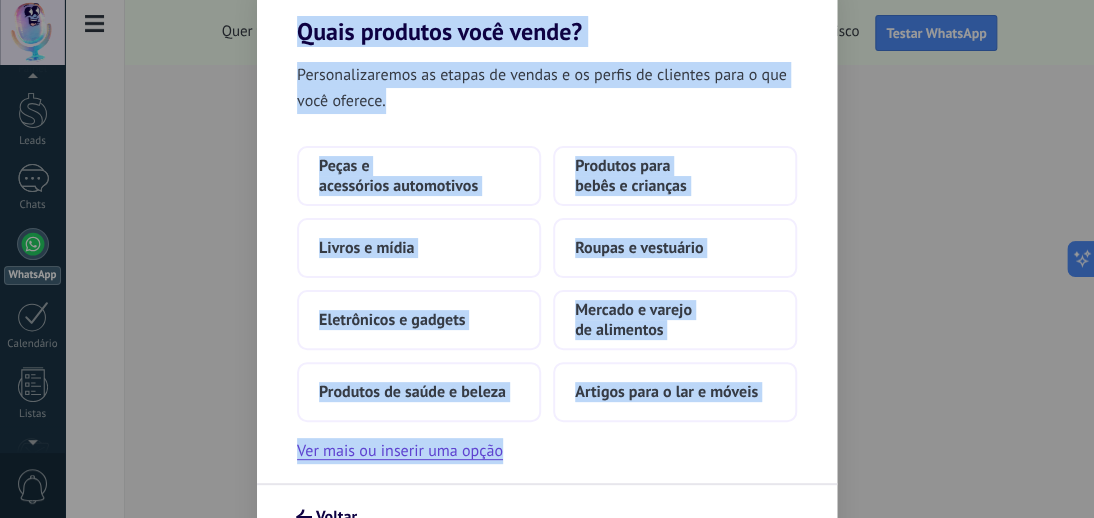 click on "Personalizaremos as etapas de vendas e os perfis de clientes para o que você oferece. Peças e acessórios automotivos Produtos para bebês e crianças Livros e mídia Roupas e vestuário Eletrônicos e gadgets Mercado e varejo de alimentos Produtos de saúde e beleza Artigos para o lar e móveis Ver mais ou inserir uma opção" at bounding box center [547, 264] 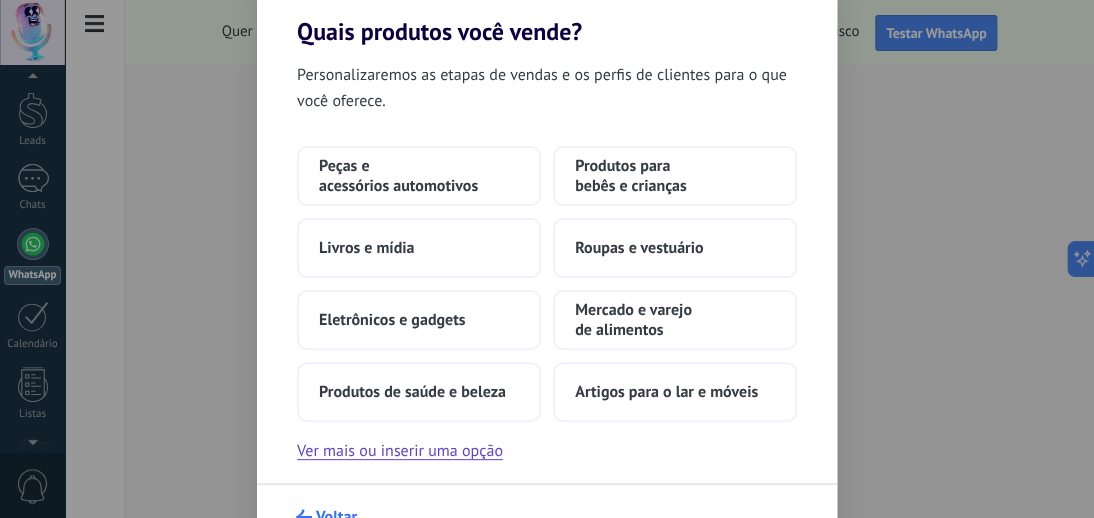 click on "Voltar" at bounding box center [336, 517] 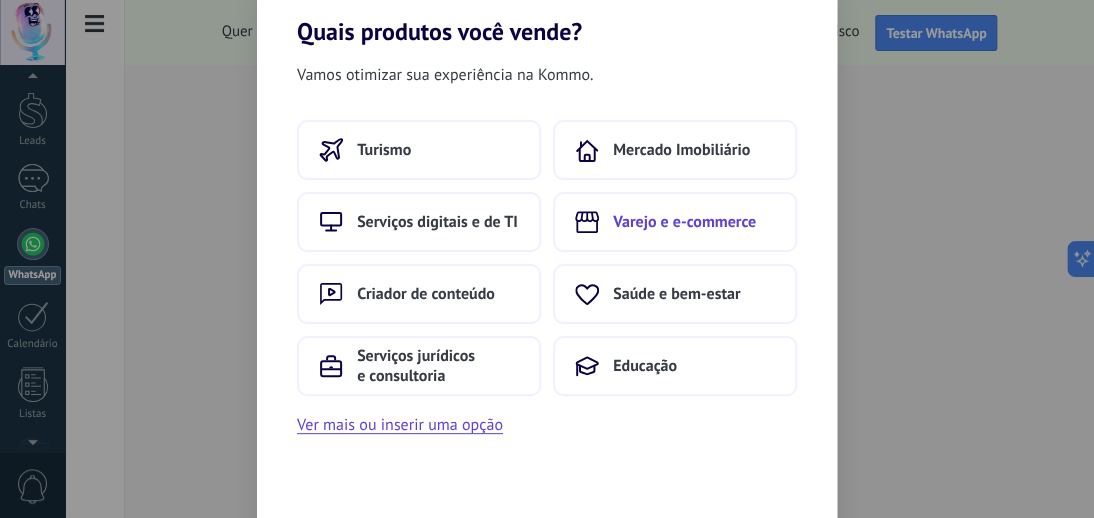 click on "Varejo e e-commerce" at bounding box center [684, 222] 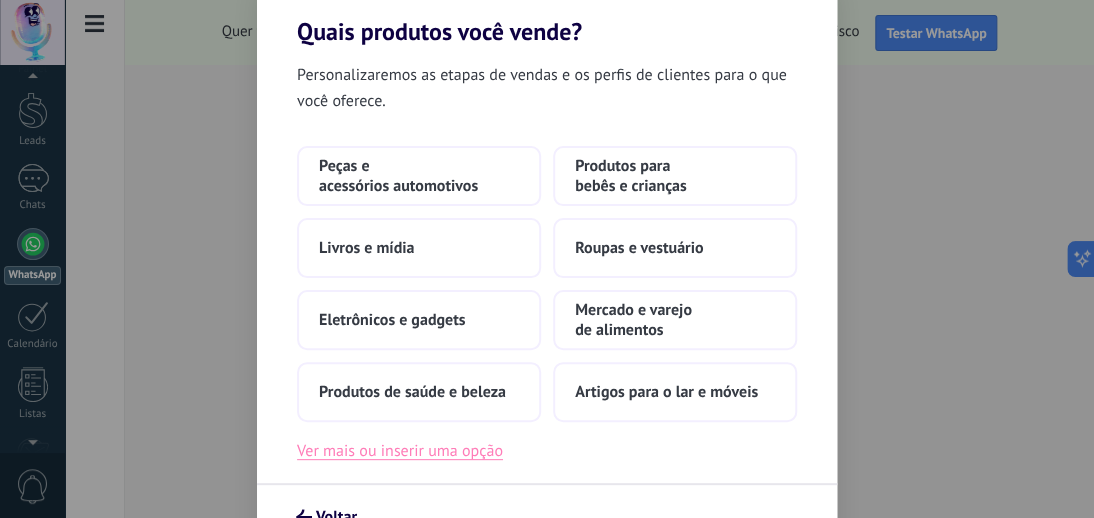 click on "Ver mais ou inserir uma opção" at bounding box center [400, 451] 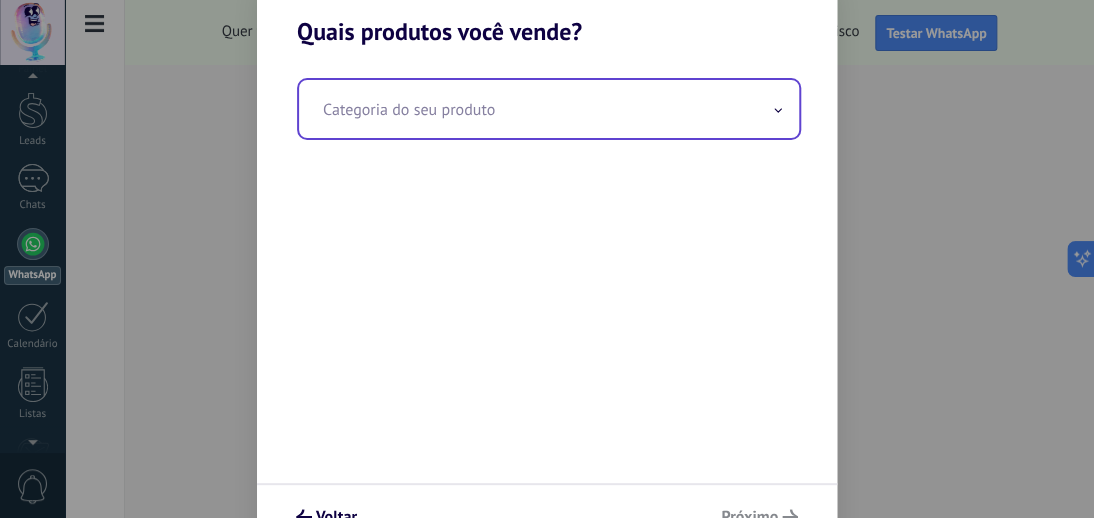 click at bounding box center [549, 109] 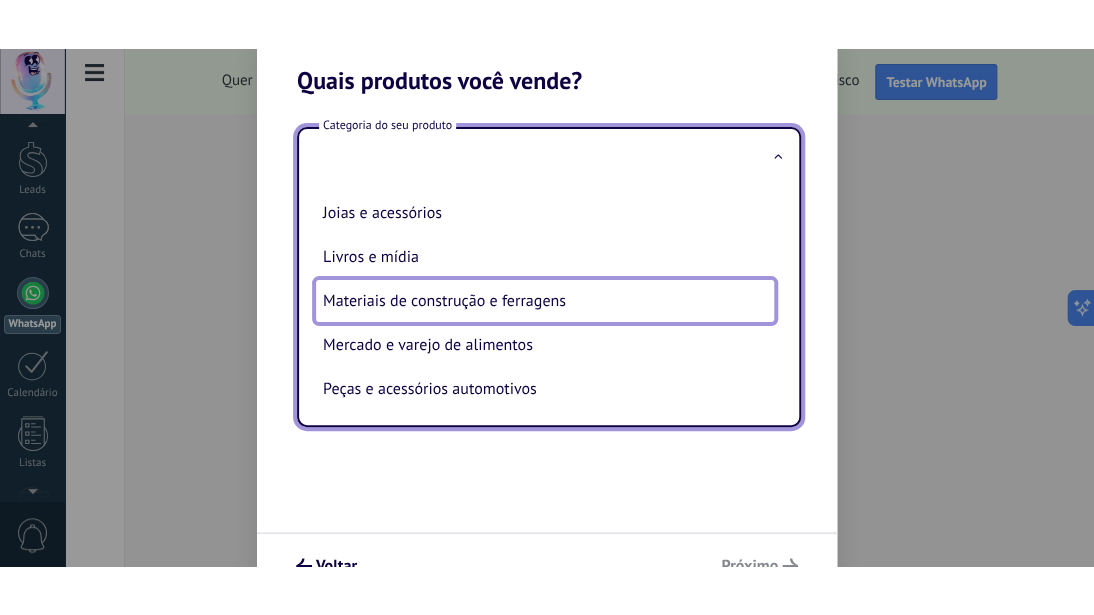 scroll, scrollTop: 220, scrollLeft: 0, axis: vertical 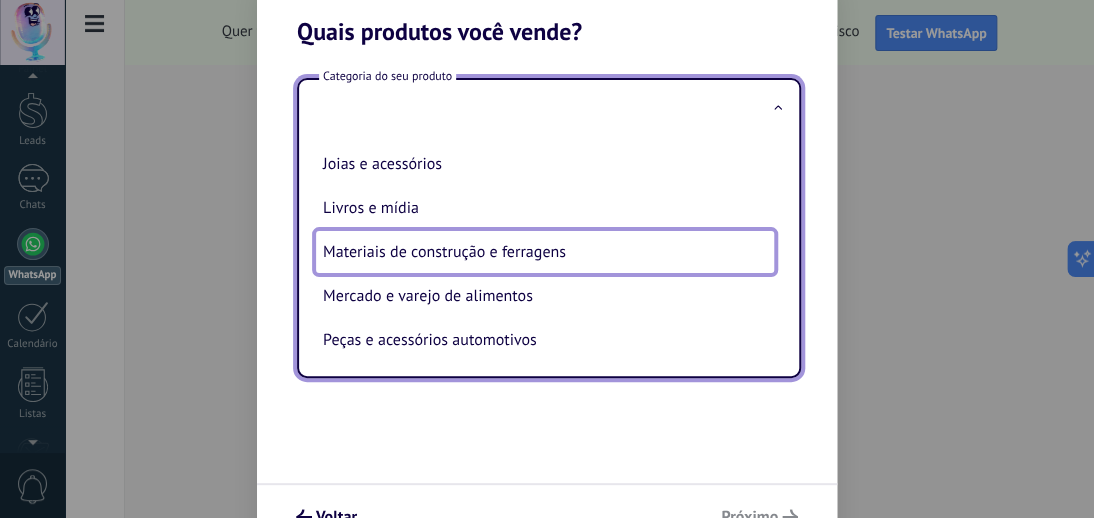 type on "**********" 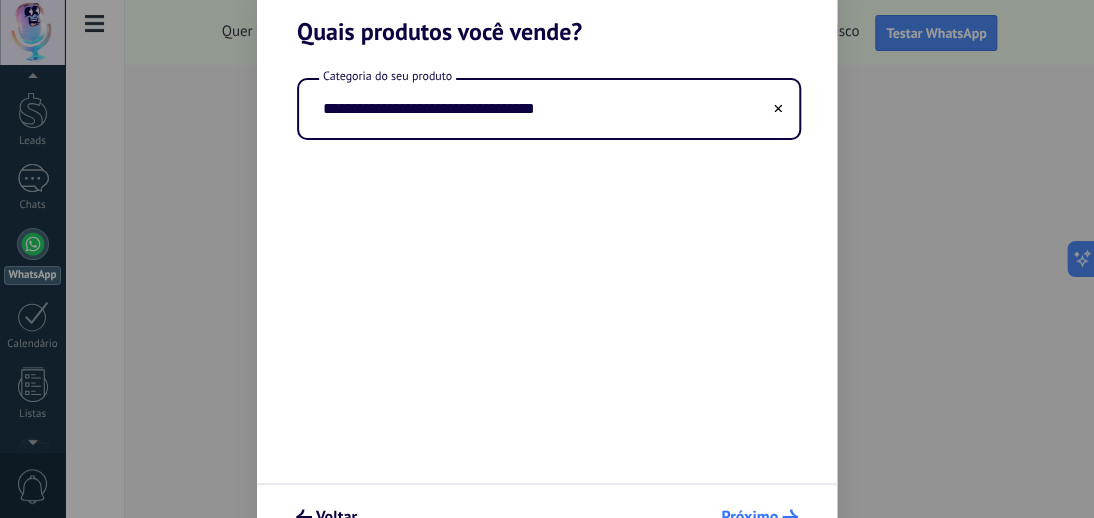 click on "Próximo" at bounding box center [749, 517] 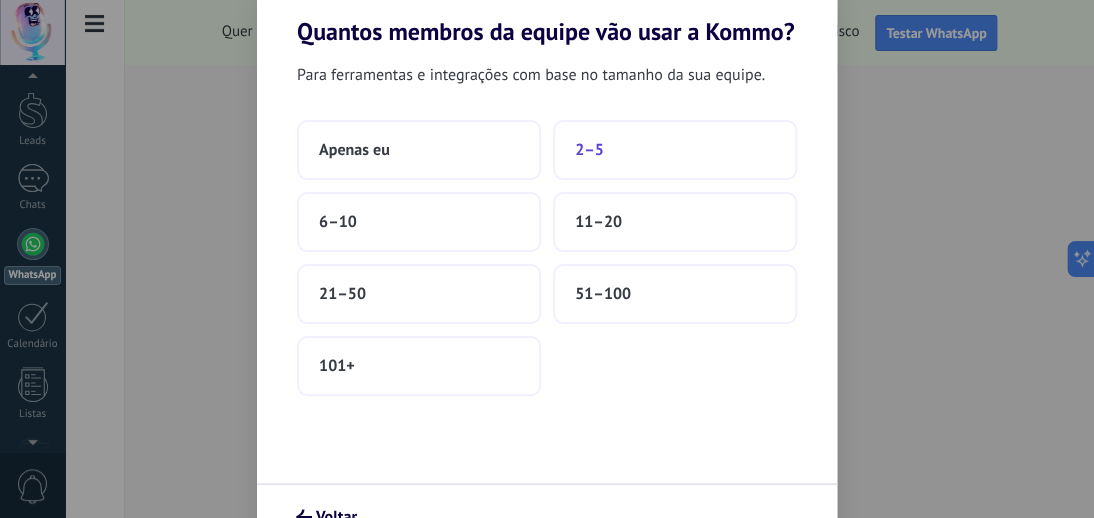 click on "2–5" at bounding box center (589, 150) 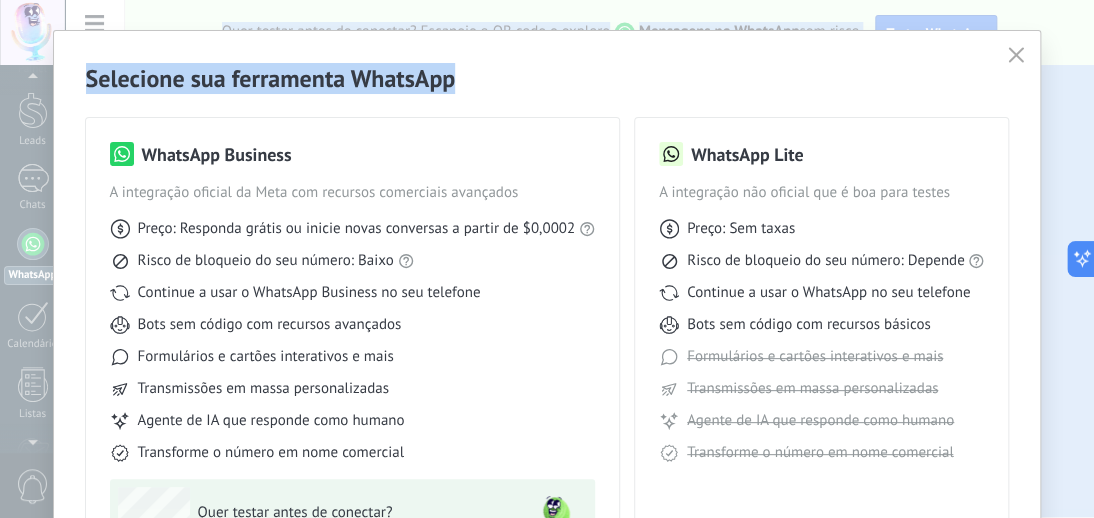 drag, startPoint x: 907, startPoint y: 46, endPoint x: 916, endPoint y: -20, distance: 66.61081 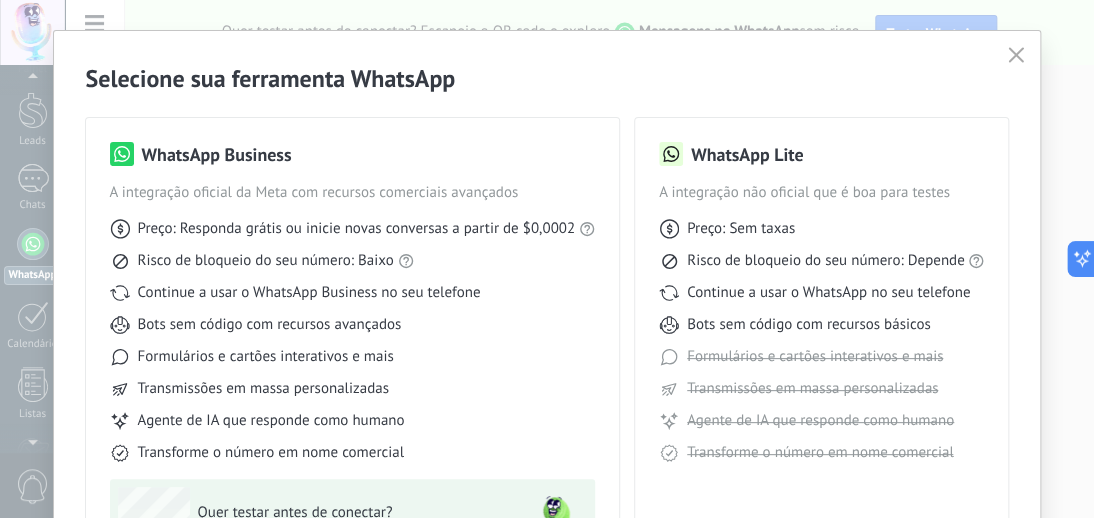 click on "Formulários e cartões interativos e mais" at bounding box center (352, 357) 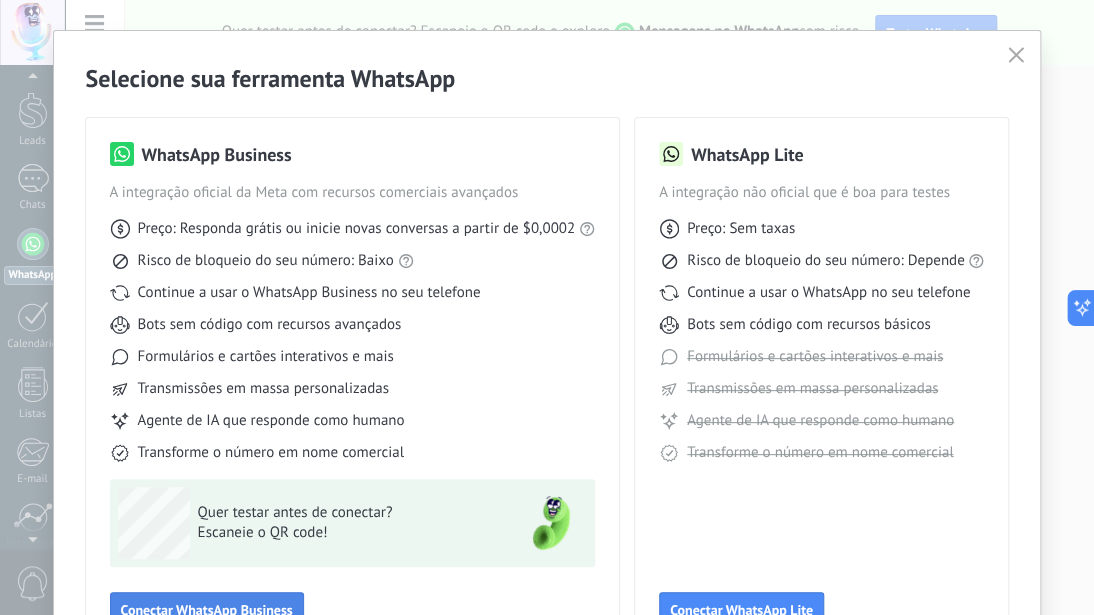 click on "Conectar WhatsApp Business" at bounding box center [207, 610] 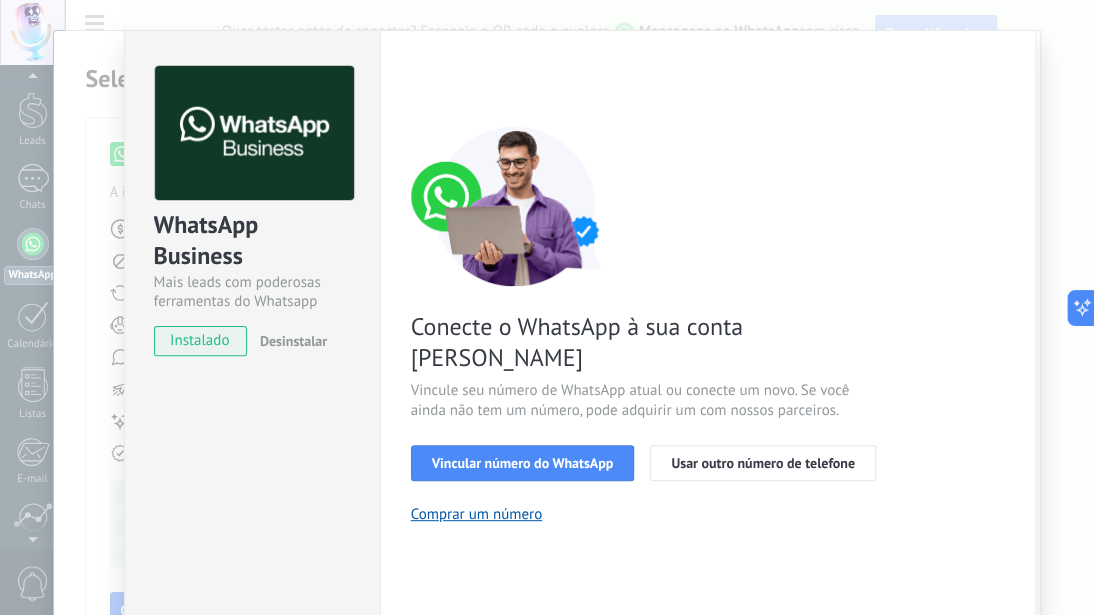 type 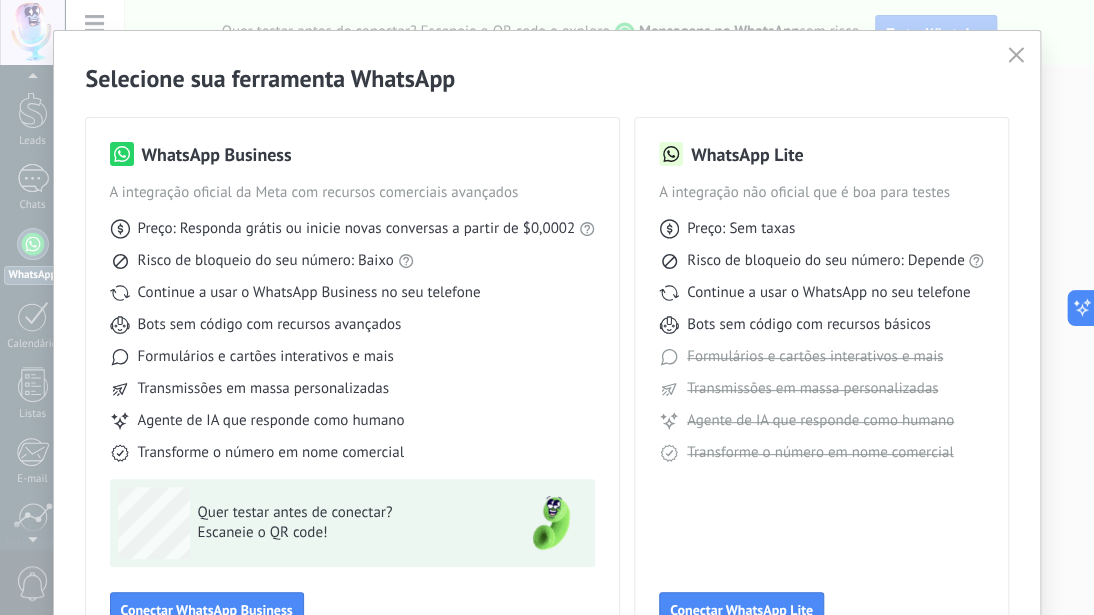 click on "Selecione sua ferramenta WhatsApp WhatsApp Business A integração oficial da Meta com recursos comerciais avançados Preço: Responda grátis ou inicie novas conversas a partir de $0,0002 Risco de bloqueio do seu número: Baixo Continue a usar o WhatsApp Business no seu telefone Bots sem código com recursos avançados Formulários e cartões interativos e mais Transmissões em massa personalizadas Agente de IA que responde como humano Transforme o número em nome comercial Quer testar antes de conectar? Escaneie o QR code! Conectar WhatsApp Business WhatsApp Lite A integração não oficial que é boa para testes Preço: Sem taxas Risco de bloqueio do seu número: Depende Continue a usar o WhatsApp no seu telefone Bots sem código com recursos básicos Formulários e cartões interativos e mais Transmissões em massa personalizadas Agente de IA que responde como humano Transforme o número em nome comercial Conectar WhatsApp Lite" at bounding box center (547, 307) 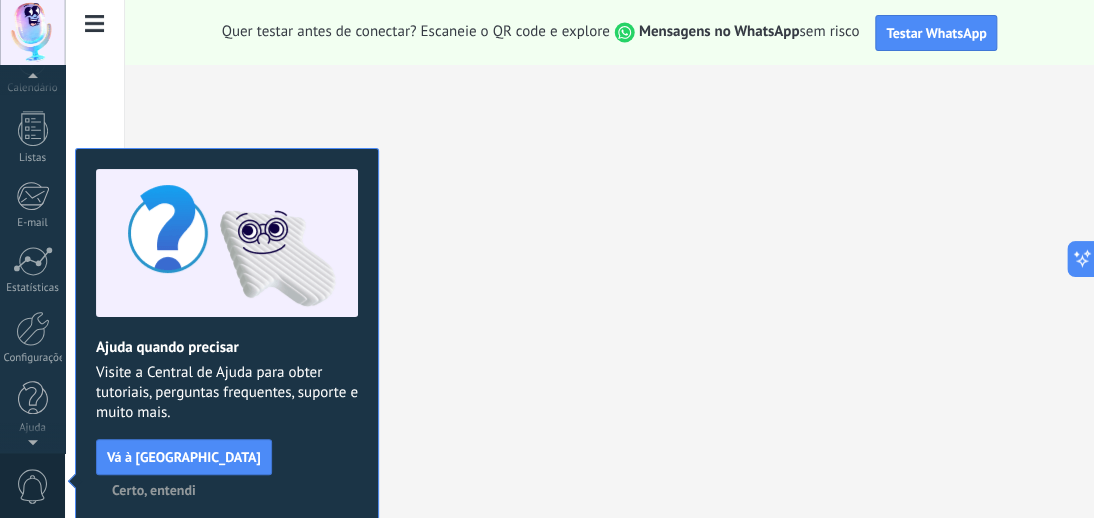 scroll, scrollTop: 56, scrollLeft: 0, axis: vertical 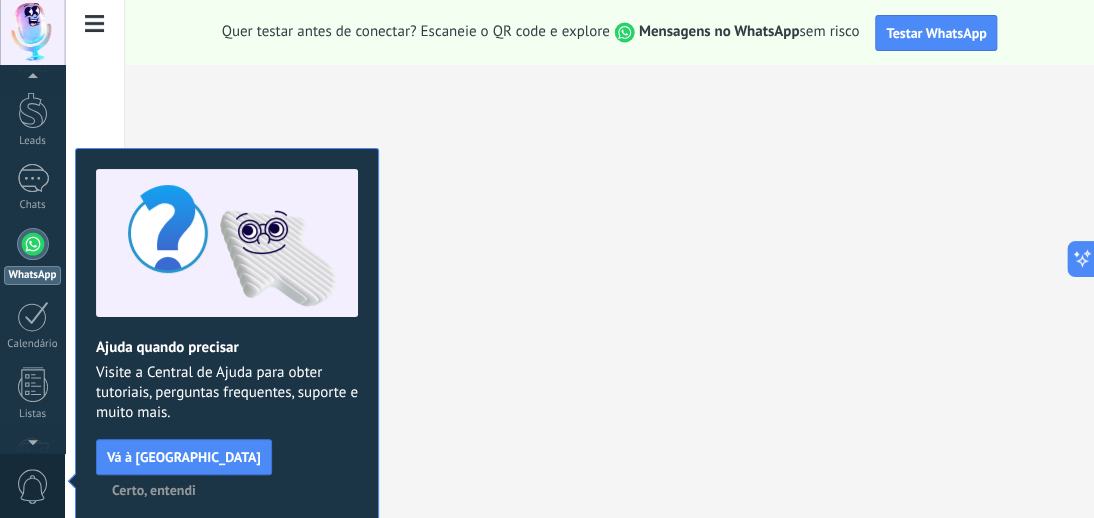 click on "Certo, entendi" at bounding box center (154, 490) 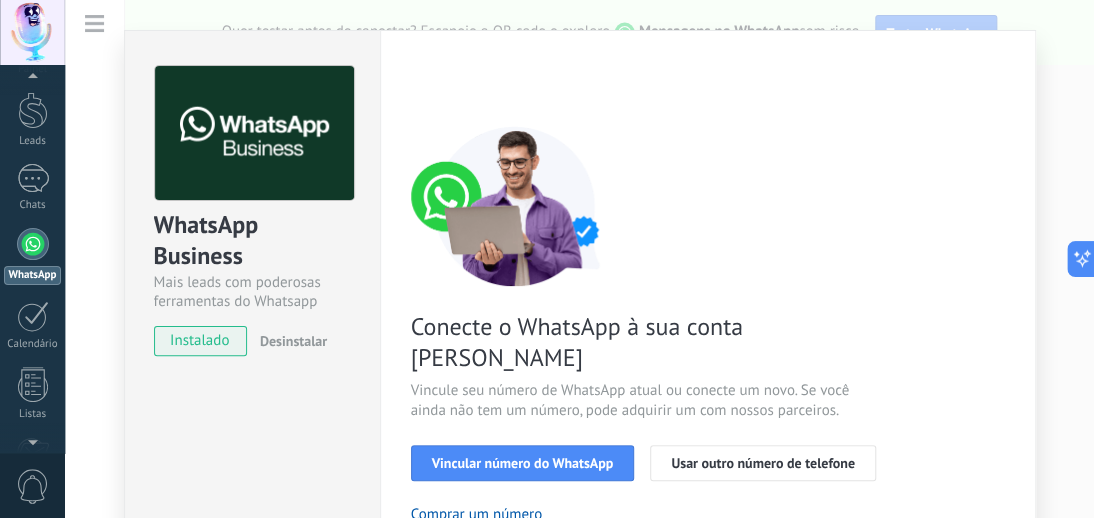 click on "WhatsApp" at bounding box center (32, 275) 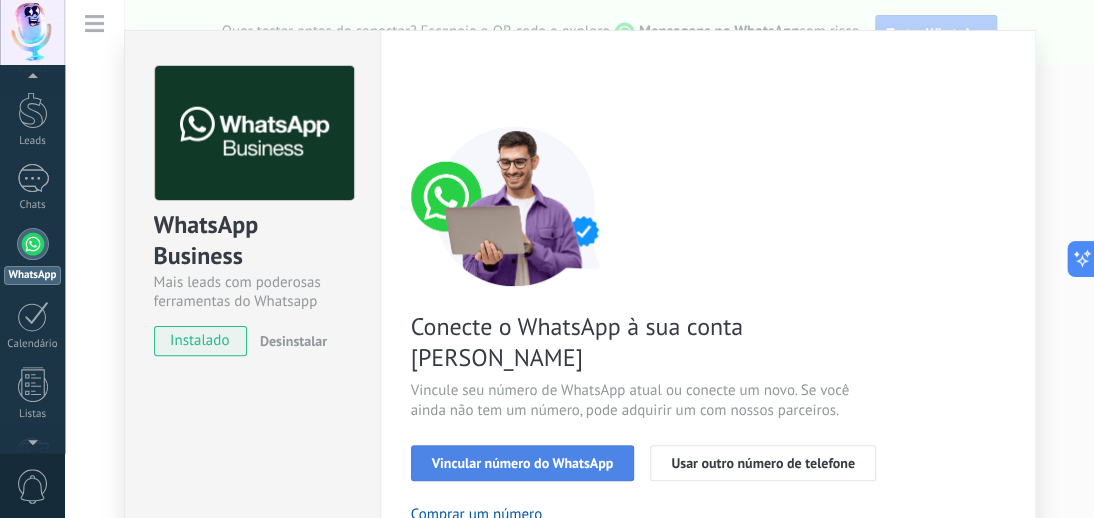click on "Vincular número do WhatsApp" at bounding box center (523, 463) 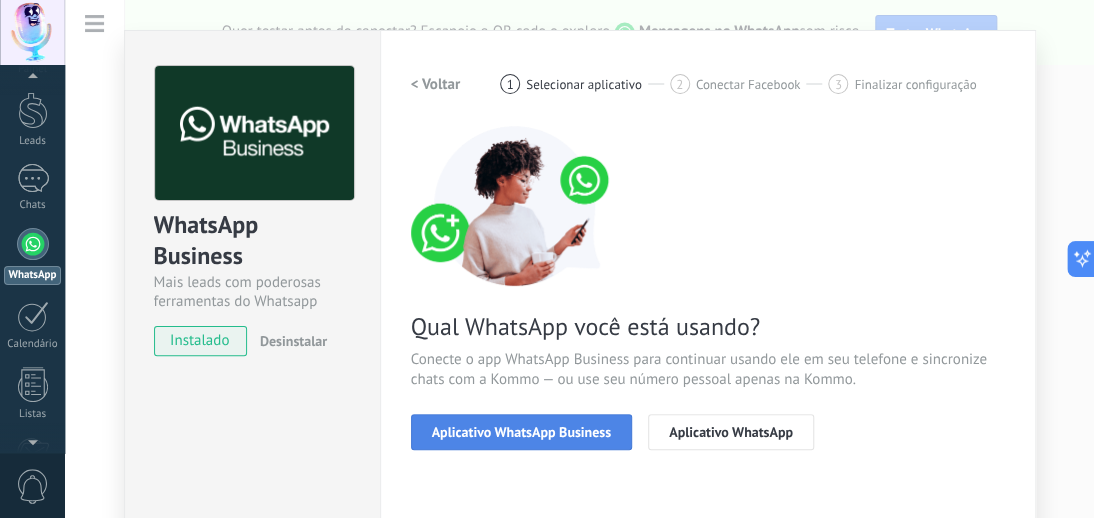 click on "Aplicativo WhatsApp Business" at bounding box center [521, 432] 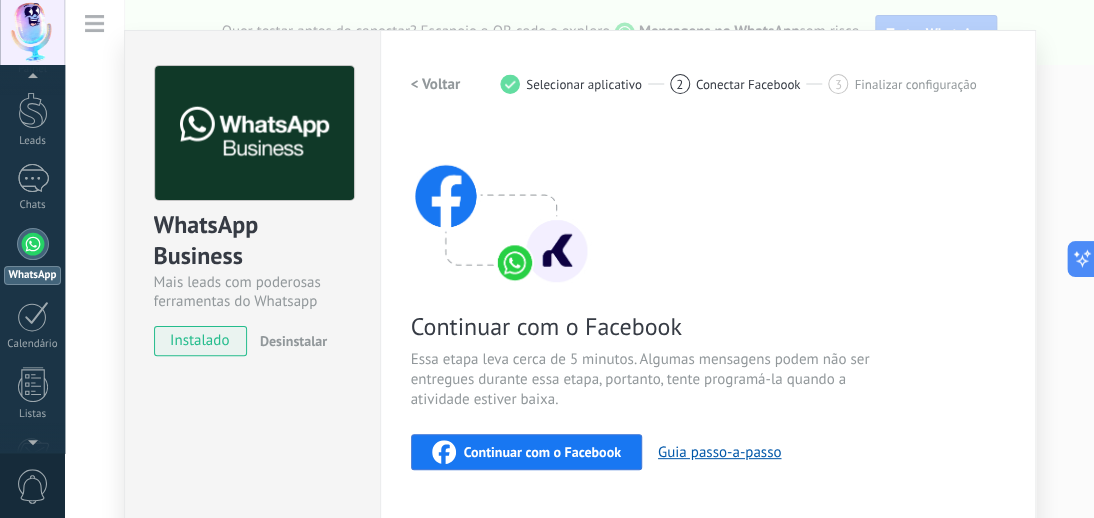 click on "Painel
Leads
Chats
WhatsApp
Clientes" at bounding box center [32, 369] 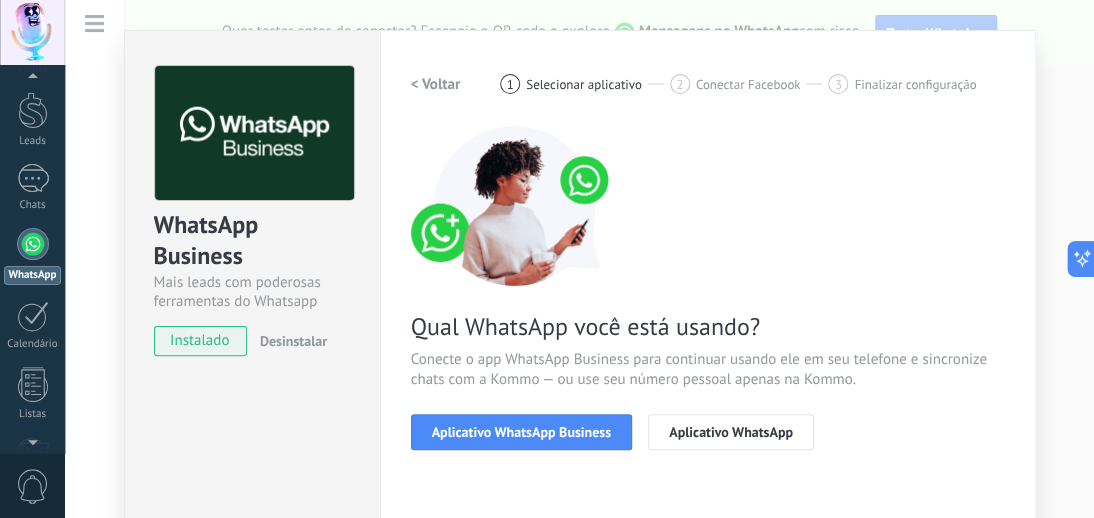 click on "< Voltar" at bounding box center (436, 84) 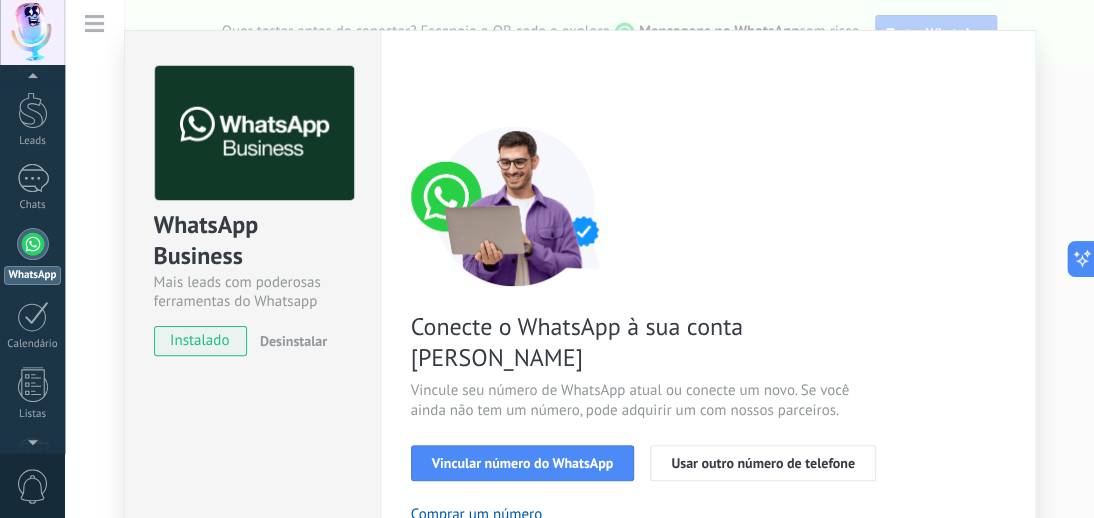 click on "< Voltar 1 Selecionar aplicativo 2 Conectar Facebook 3 Finalizar configuração" at bounding box center [708, 84] 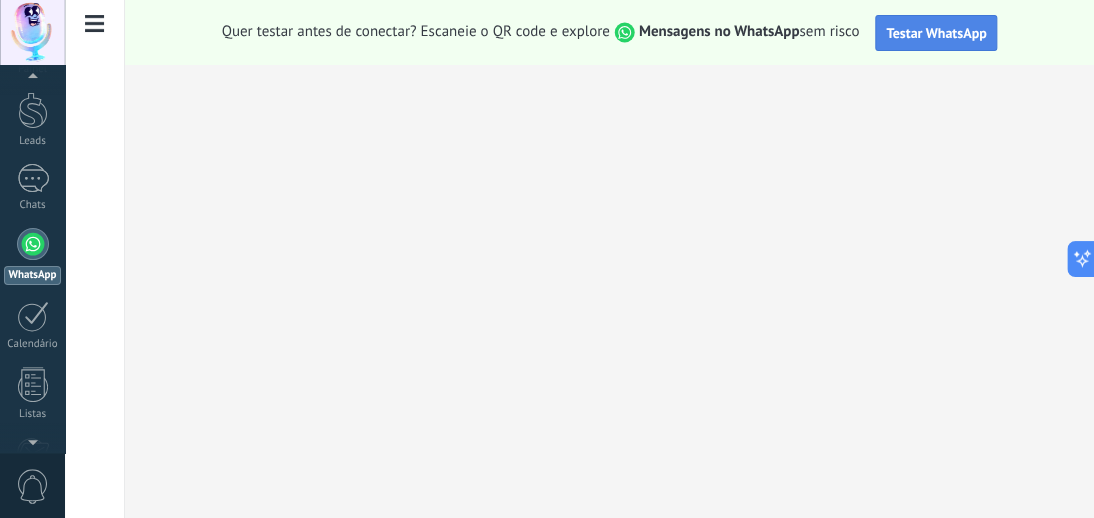 click on "Testar WhatsApp" at bounding box center [936, 33] 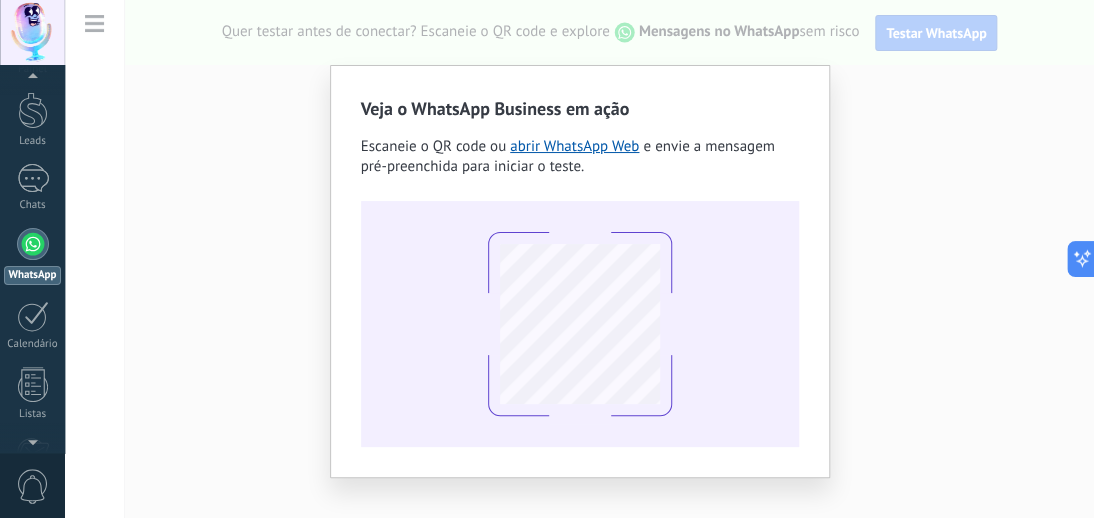 click on "Veja o WhatsApp Business em ação Escaneie o QR code ou   abrir WhatsApp Web   e envie a mensagem pré-preenchida para iniciar o teste." at bounding box center [579, 259] 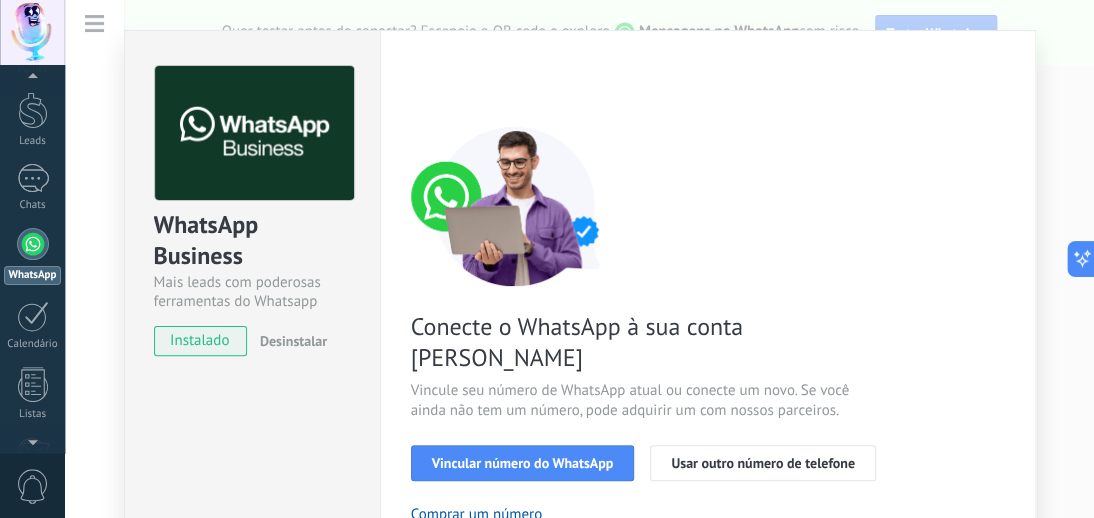 drag, startPoint x: 1046, startPoint y: 350, endPoint x: 1001, endPoint y: 432, distance: 93.53609 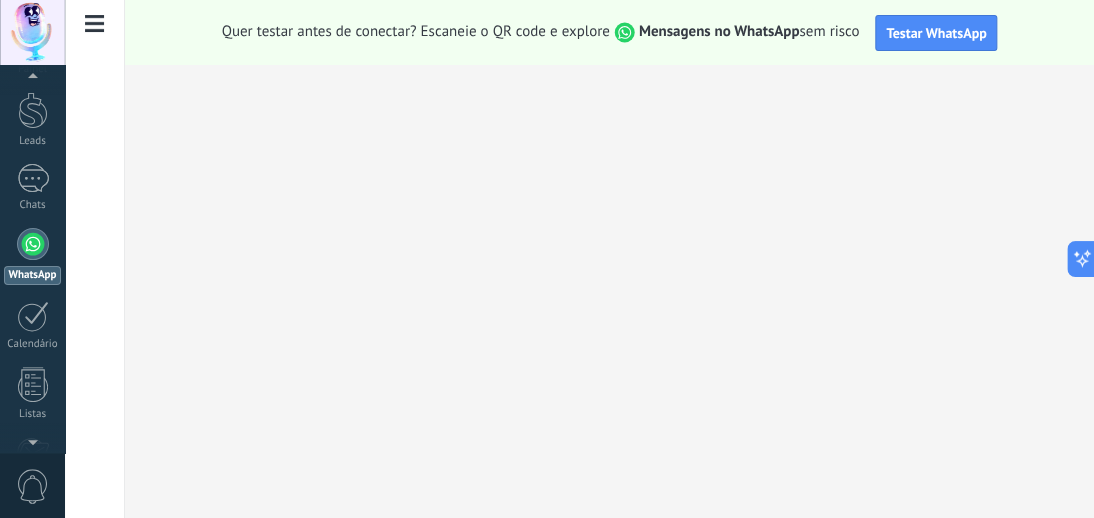 scroll, scrollTop: 0, scrollLeft: 0, axis: both 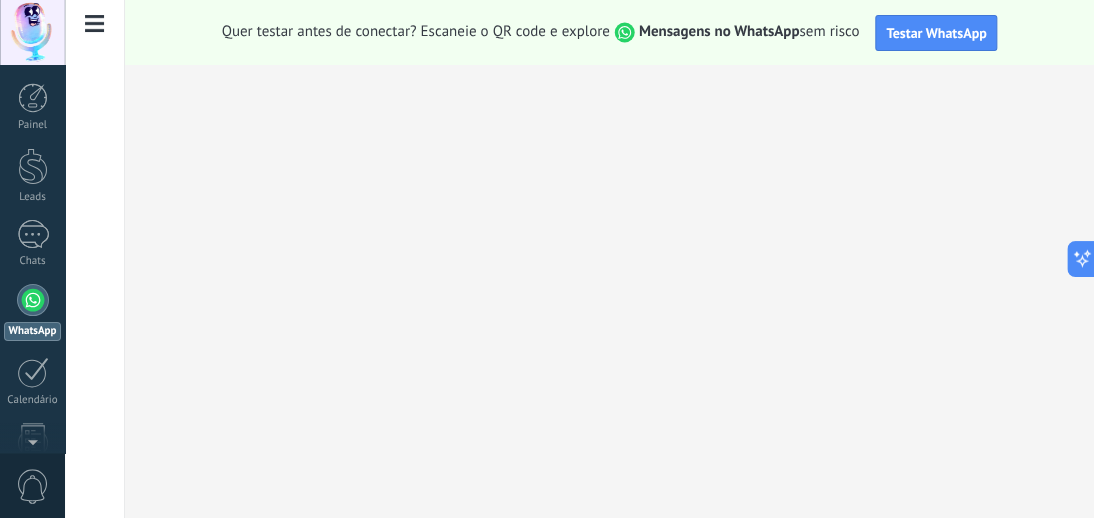 click at bounding box center (32, 32) 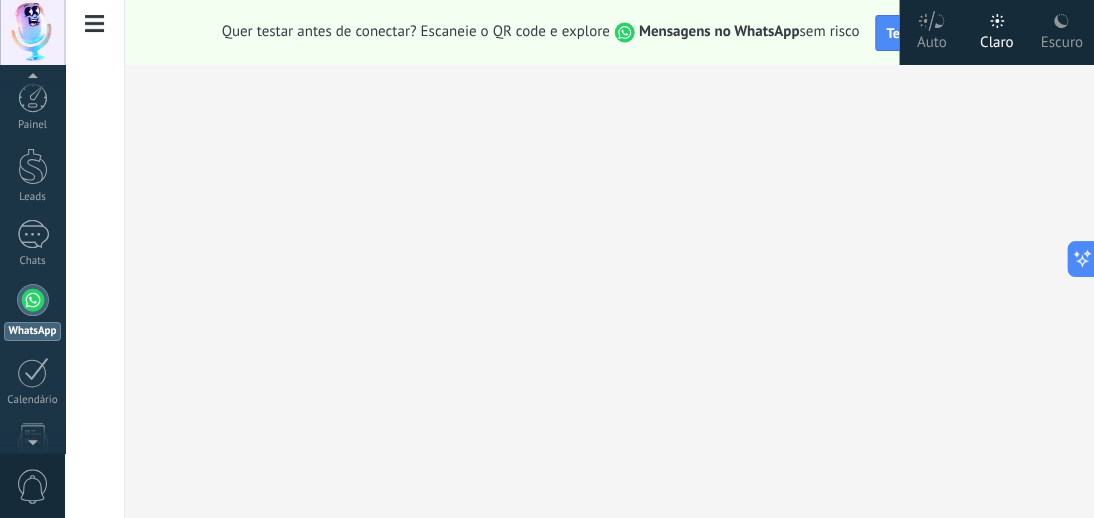 scroll, scrollTop: 56, scrollLeft: 0, axis: vertical 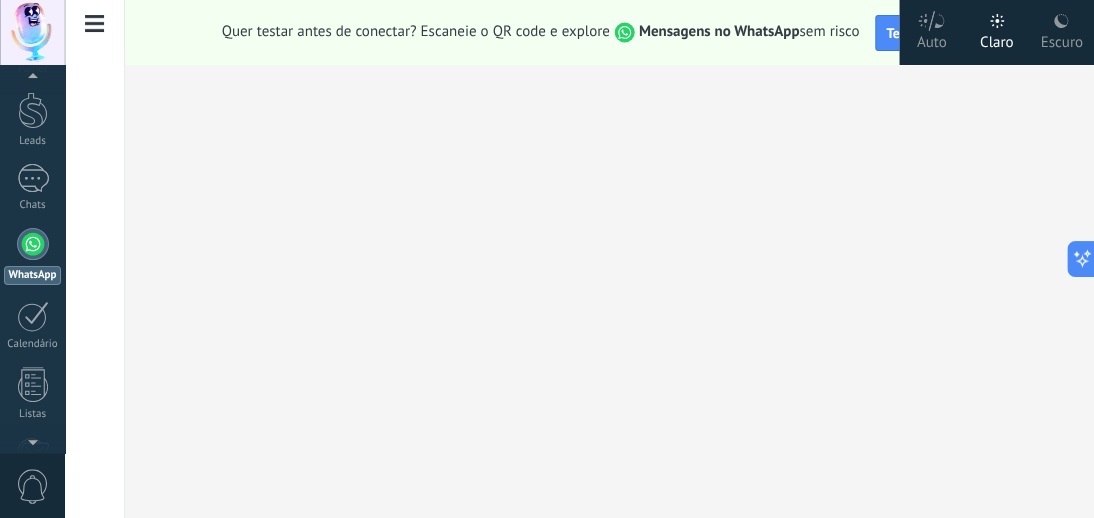 click on "Claro" at bounding box center (997, 39) 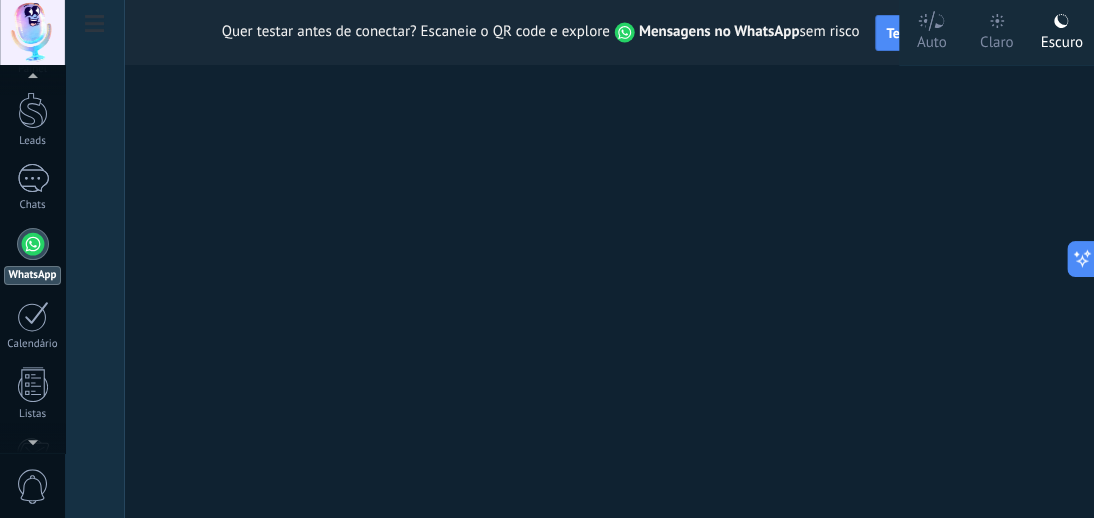 click on "Escuro" at bounding box center (1061, 39) 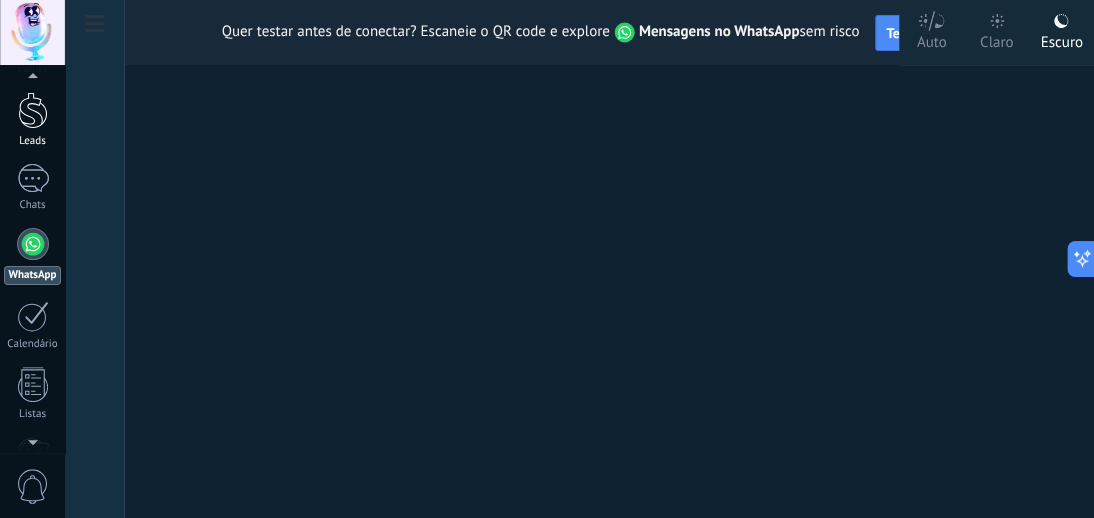 click at bounding box center [33, 110] 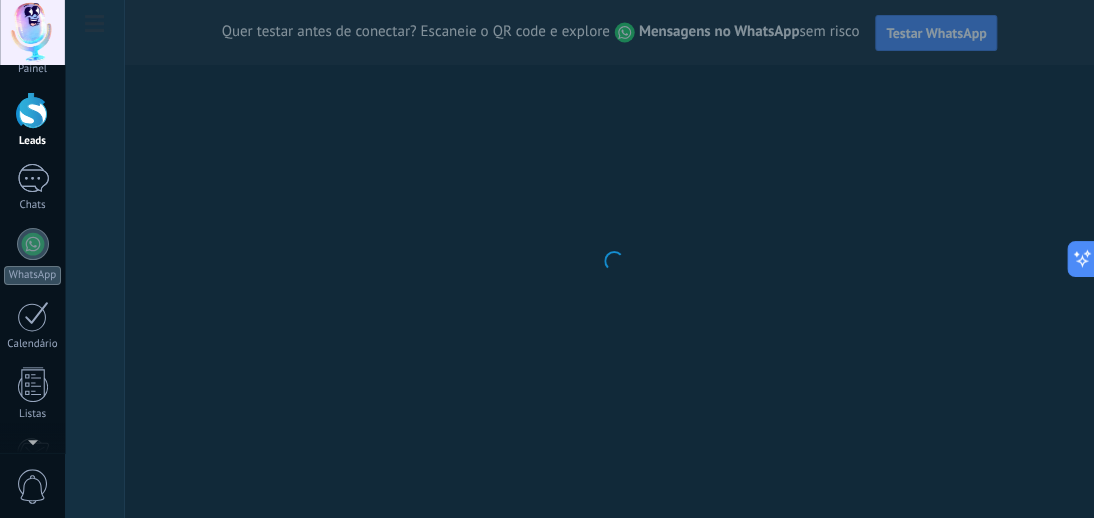 scroll, scrollTop: 0, scrollLeft: 0, axis: both 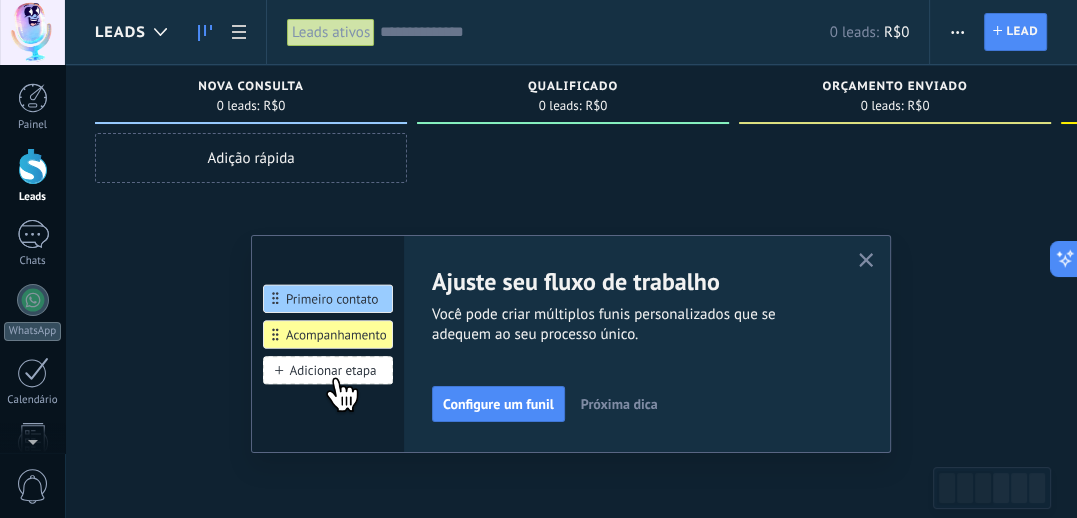 click at bounding box center (866, 261) 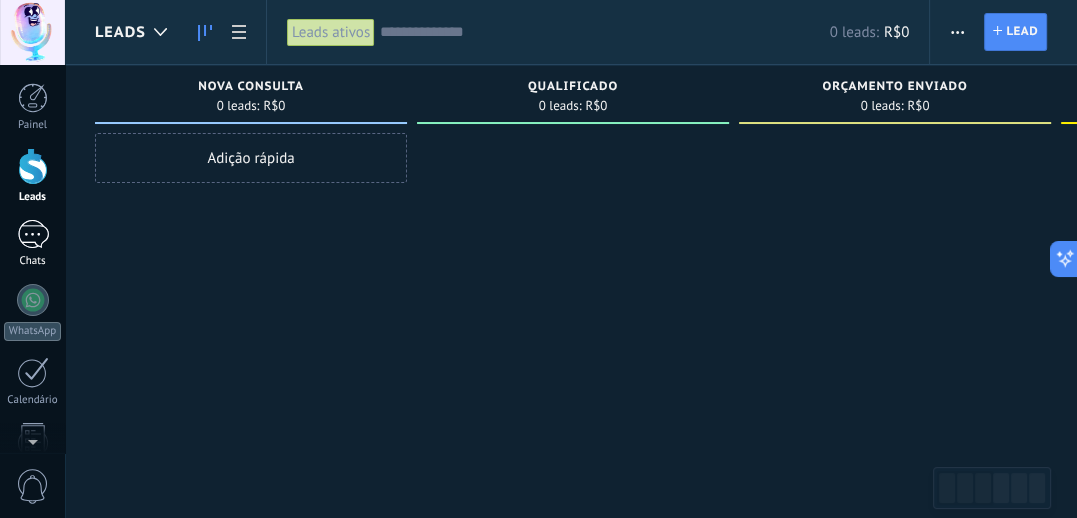 click at bounding box center [33, 234] 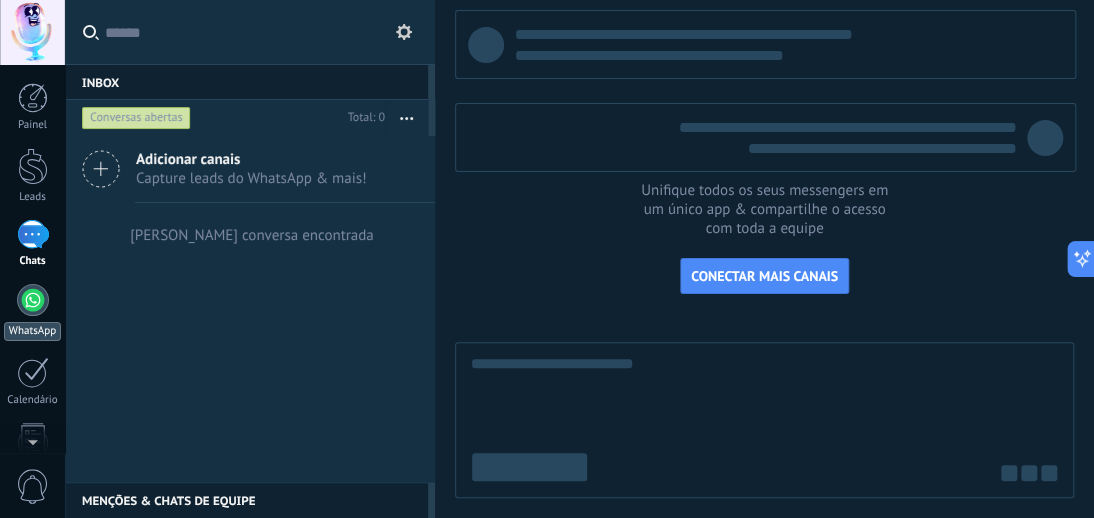 click at bounding box center (33, 300) 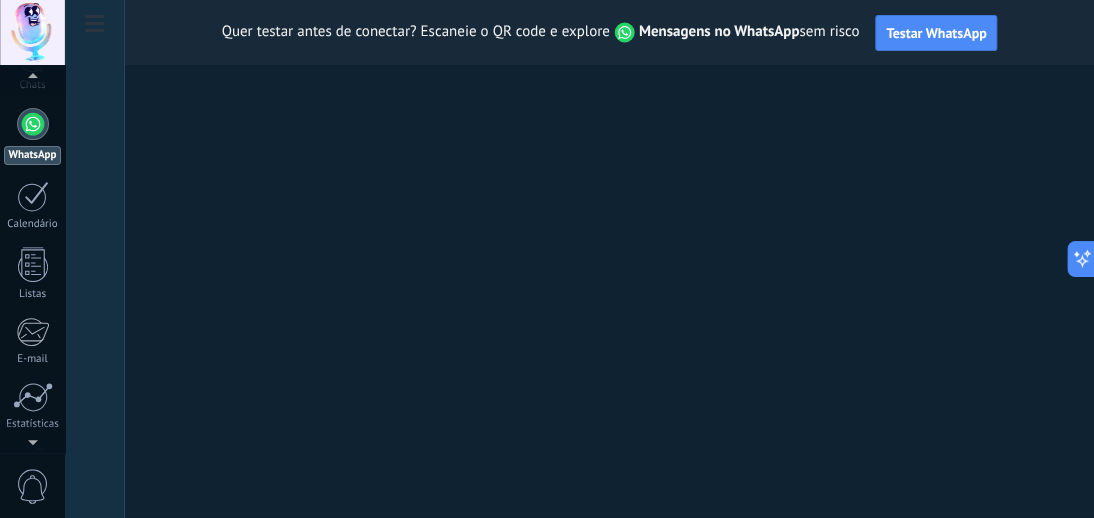 scroll, scrollTop: 56, scrollLeft: 0, axis: vertical 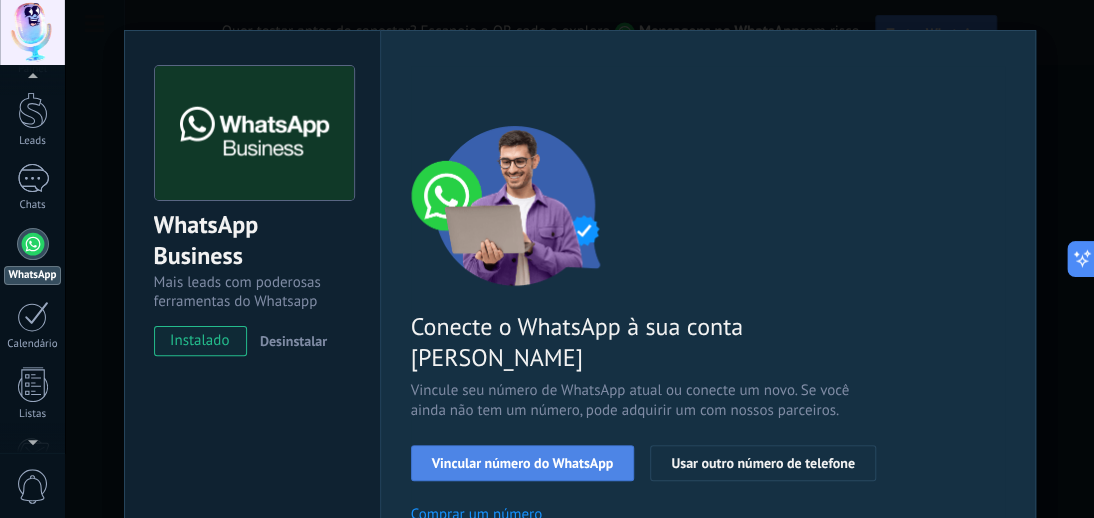 click on "Vincular número do WhatsApp" at bounding box center (523, 463) 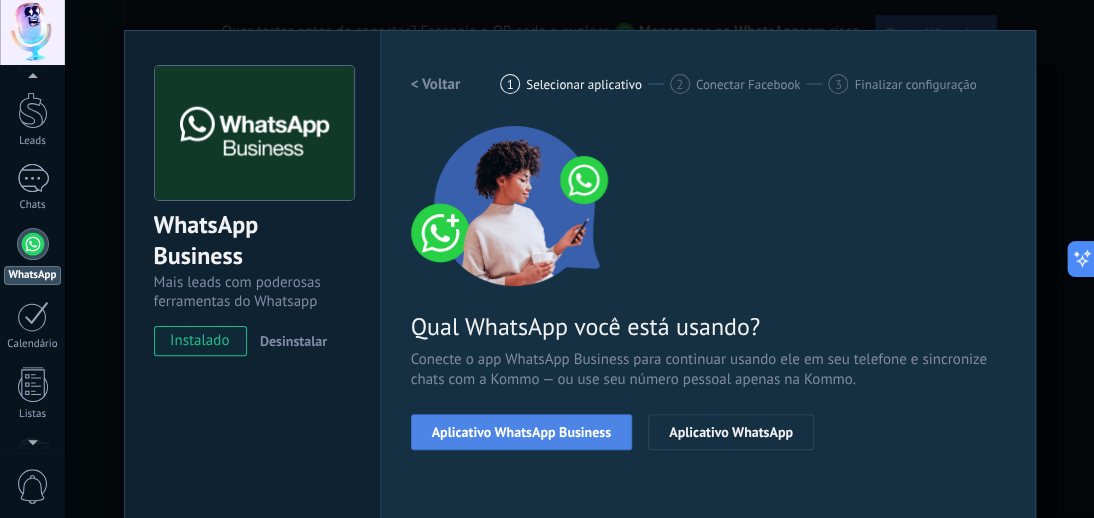 click on "Aplicativo WhatsApp Business" at bounding box center (521, 432) 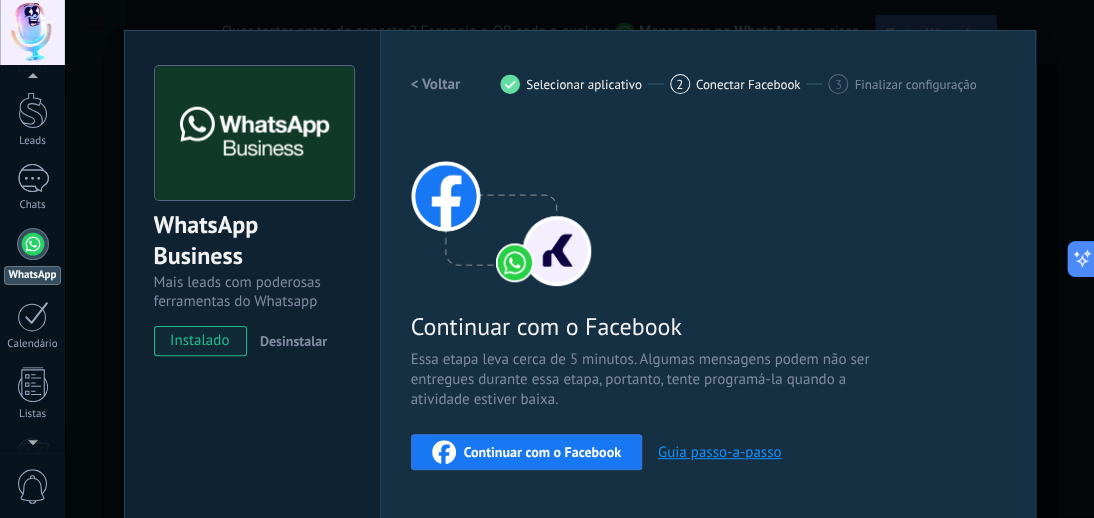 click on "Continuar com o Facebook" at bounding box center (542, 452) 